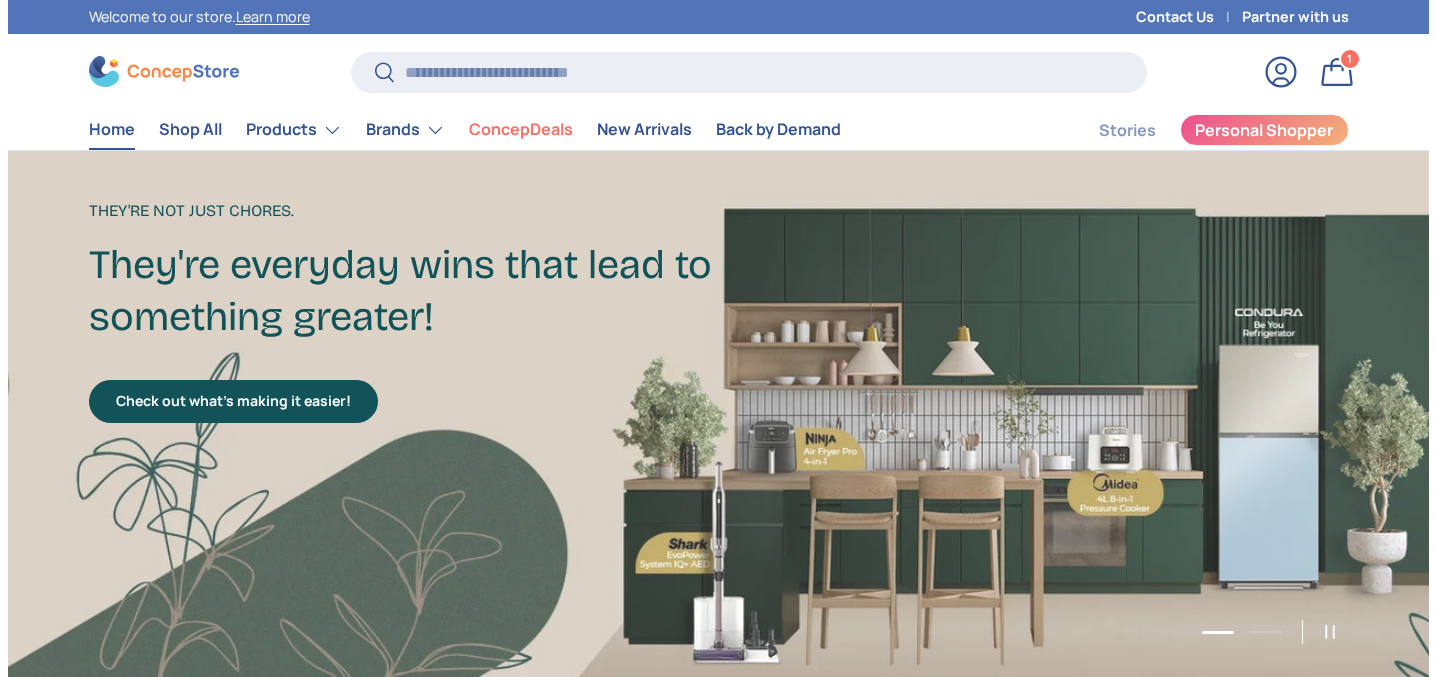 scroll, scrollTop: 0, scrollLeft: 0, axis: both 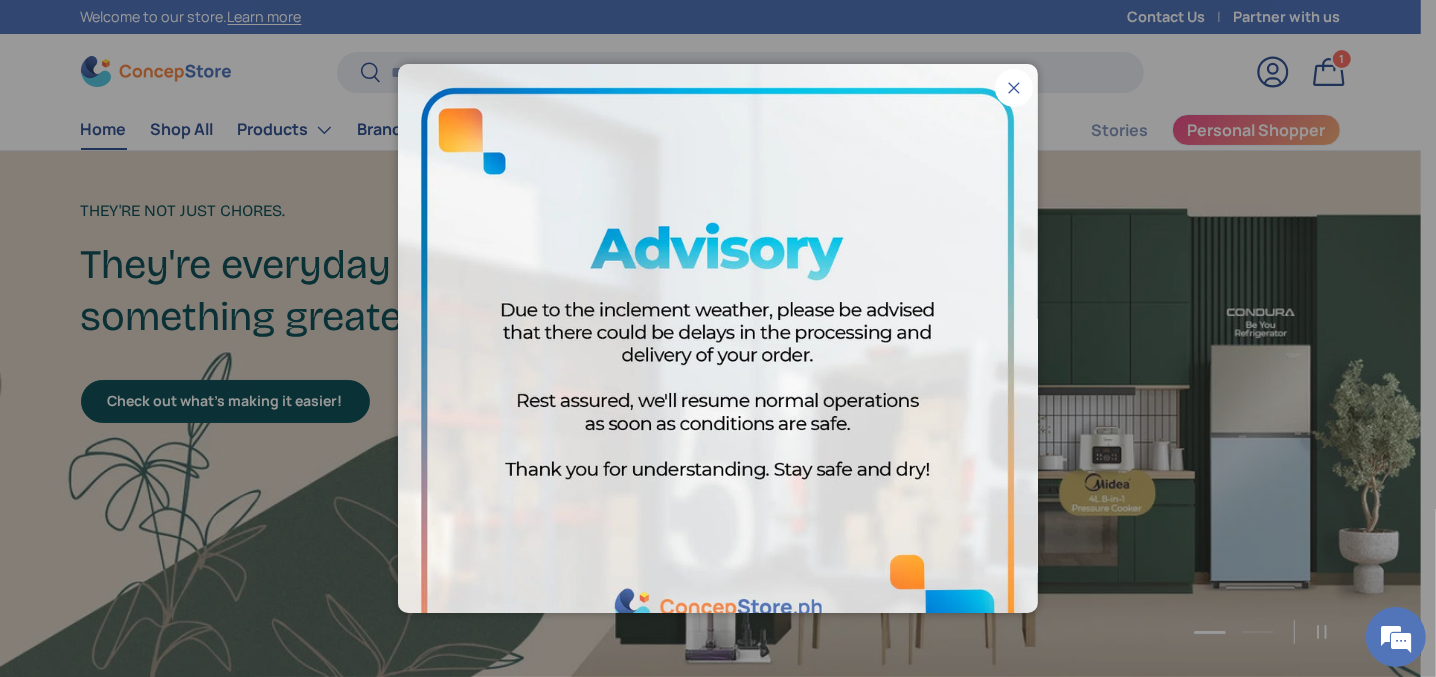 click on "Close" at bounding box center (1014, 88) 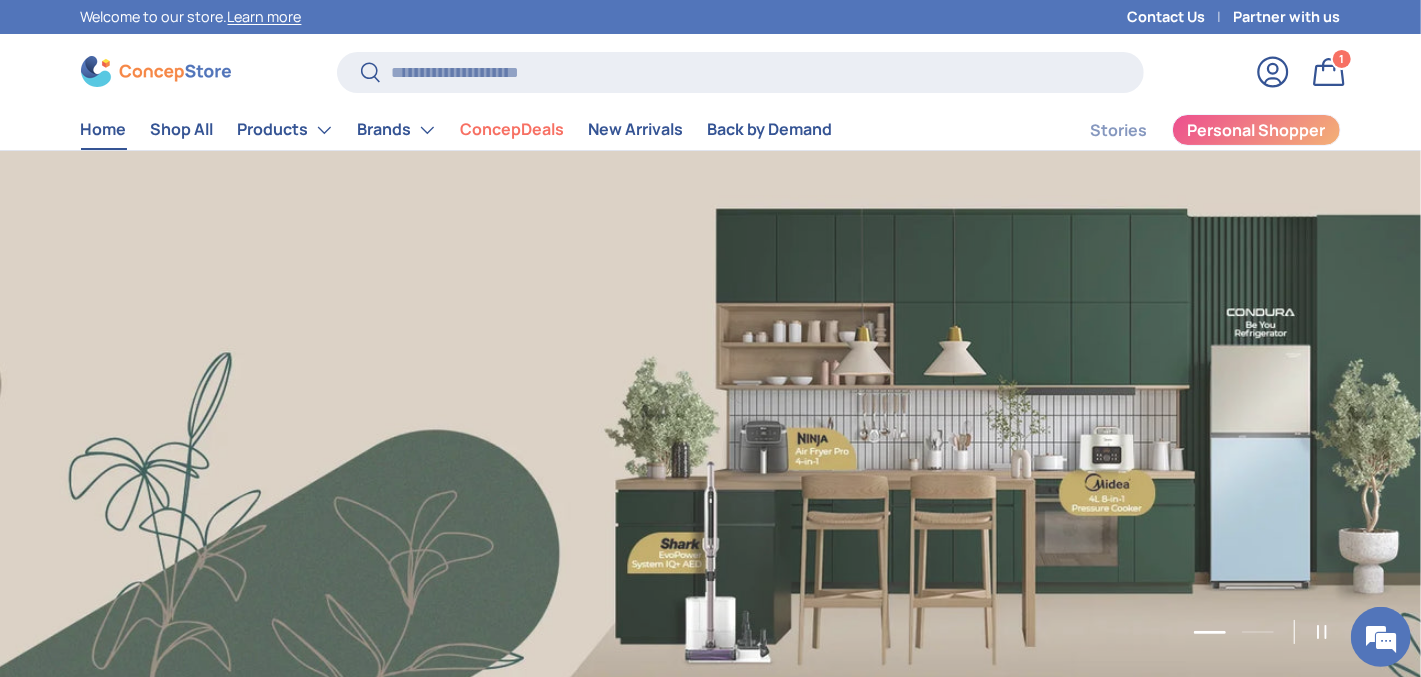 scroll, scrollTop: 0, scrollLeft: 1421, axis: horizontal 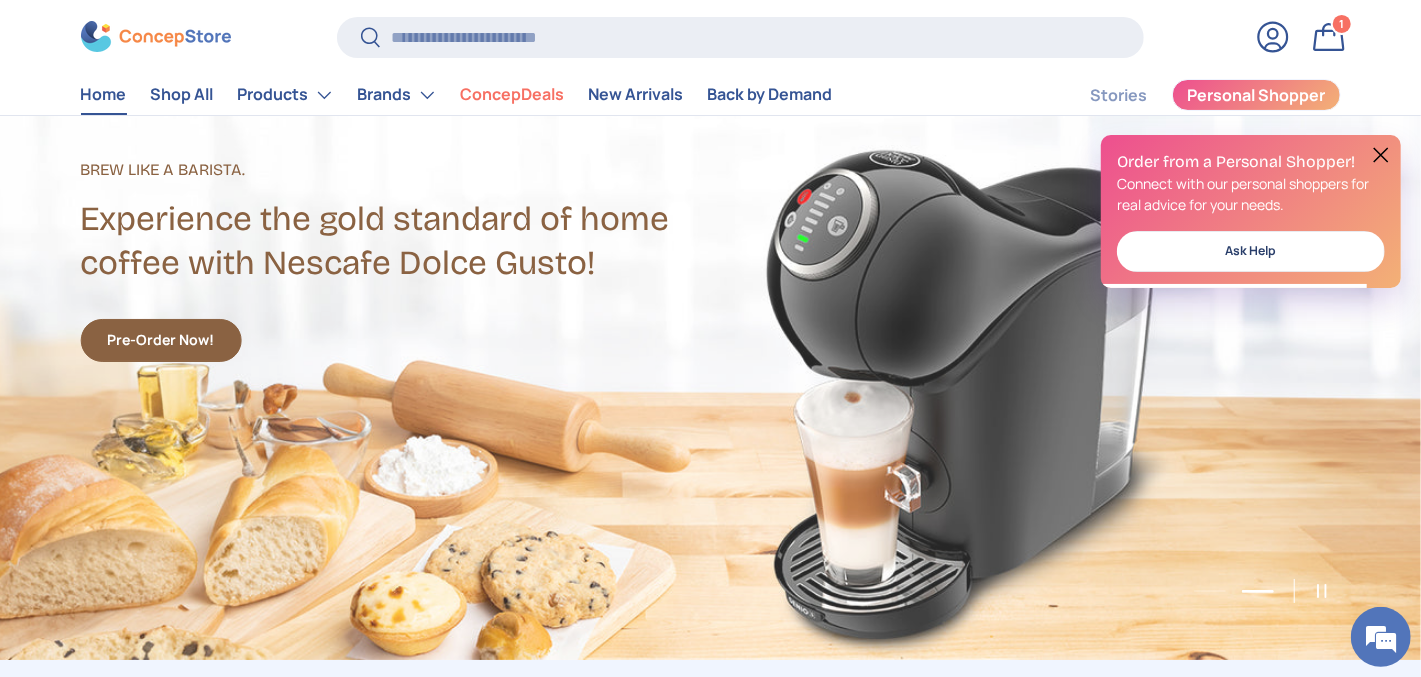 click on "Bag 1 1 item" at bounding box center [1329, 37] 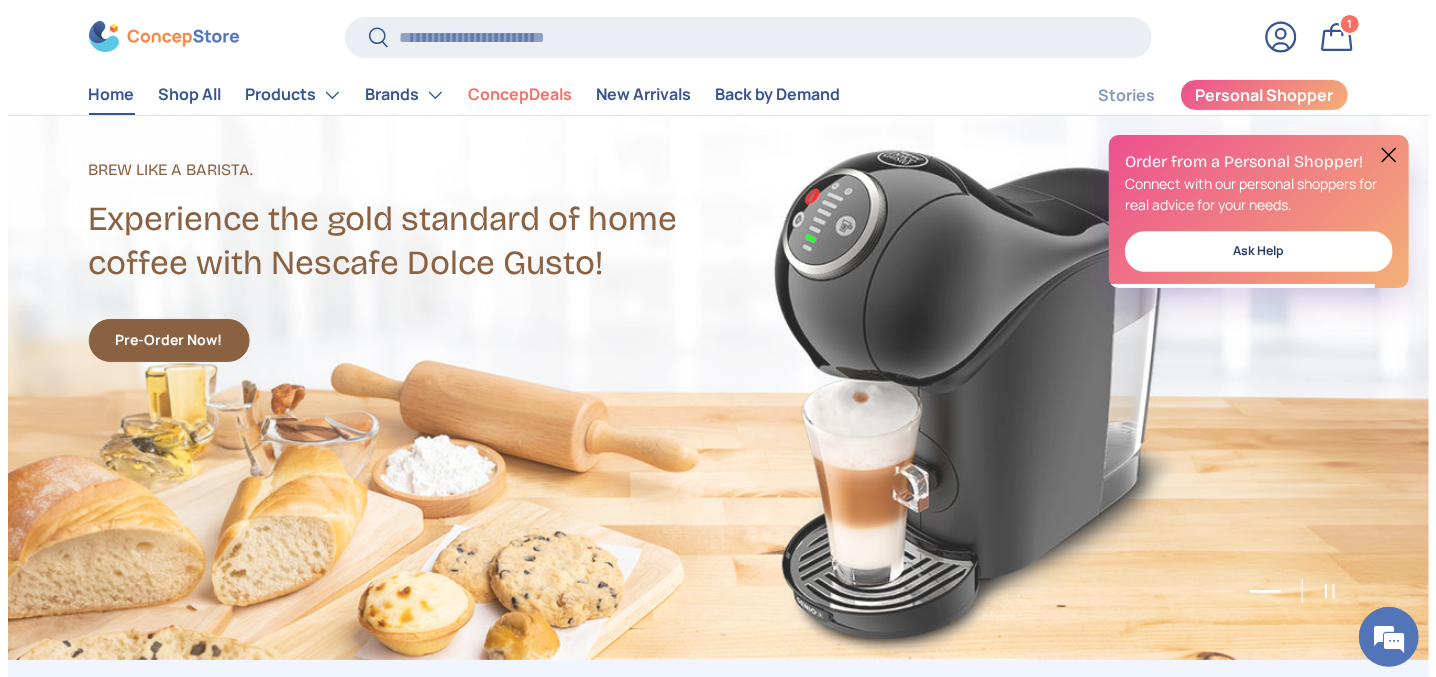 scroll, scrollTop: 0, scrollLeft: 0, axis: both 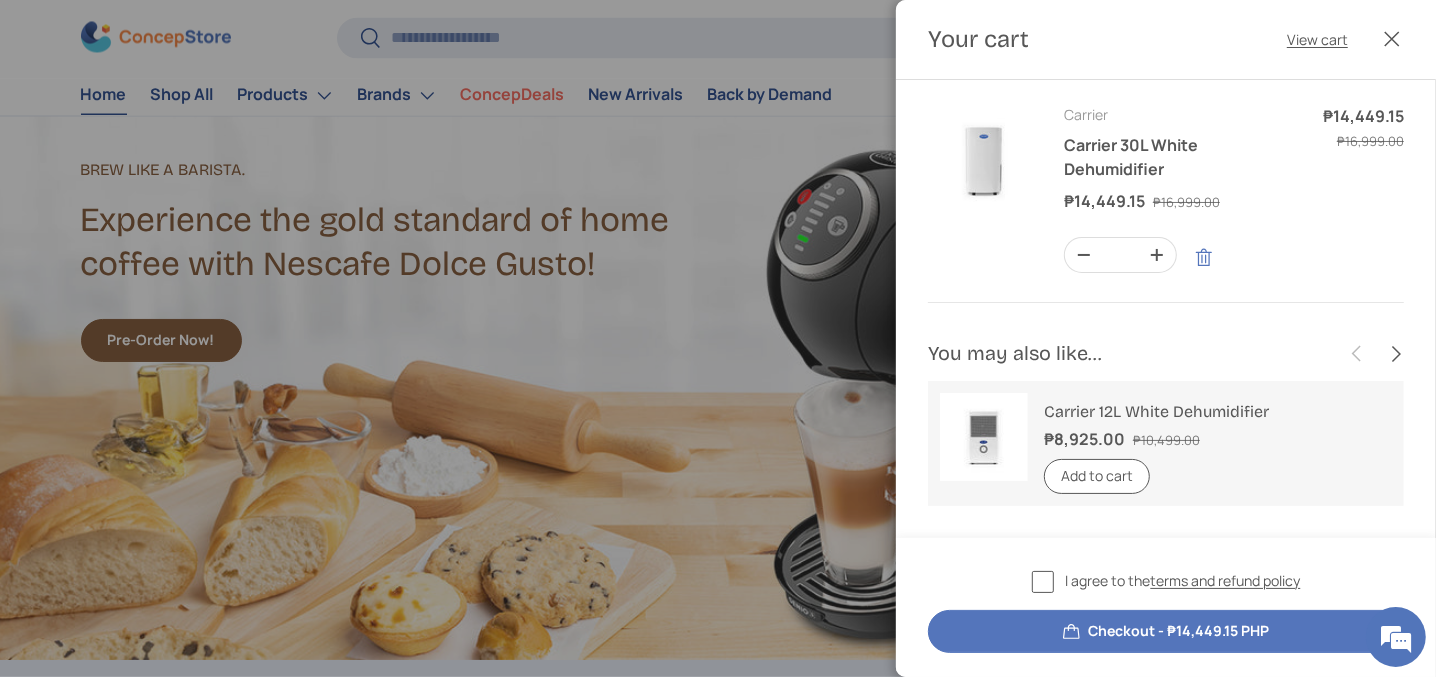 click at bounding box center [1204, 258] 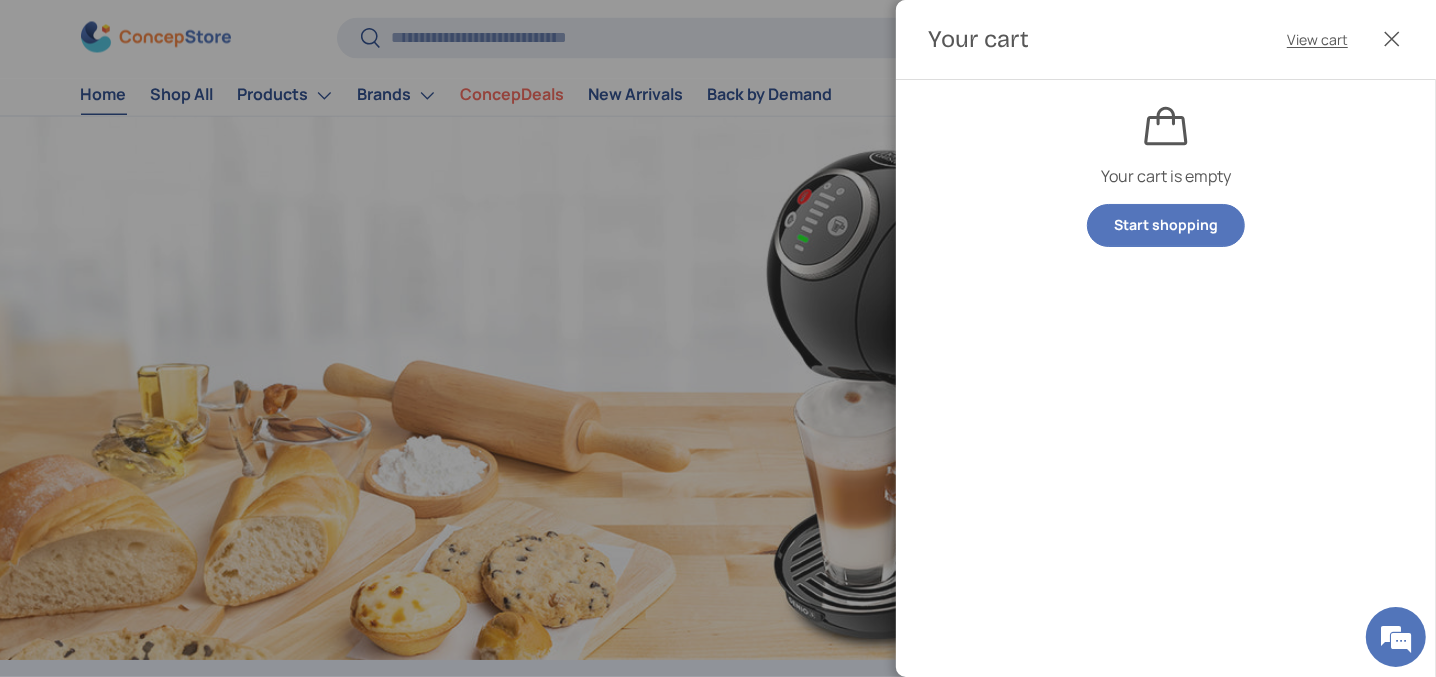 scroll, scrollTop: 0, scrollLeft: 0, axis: both 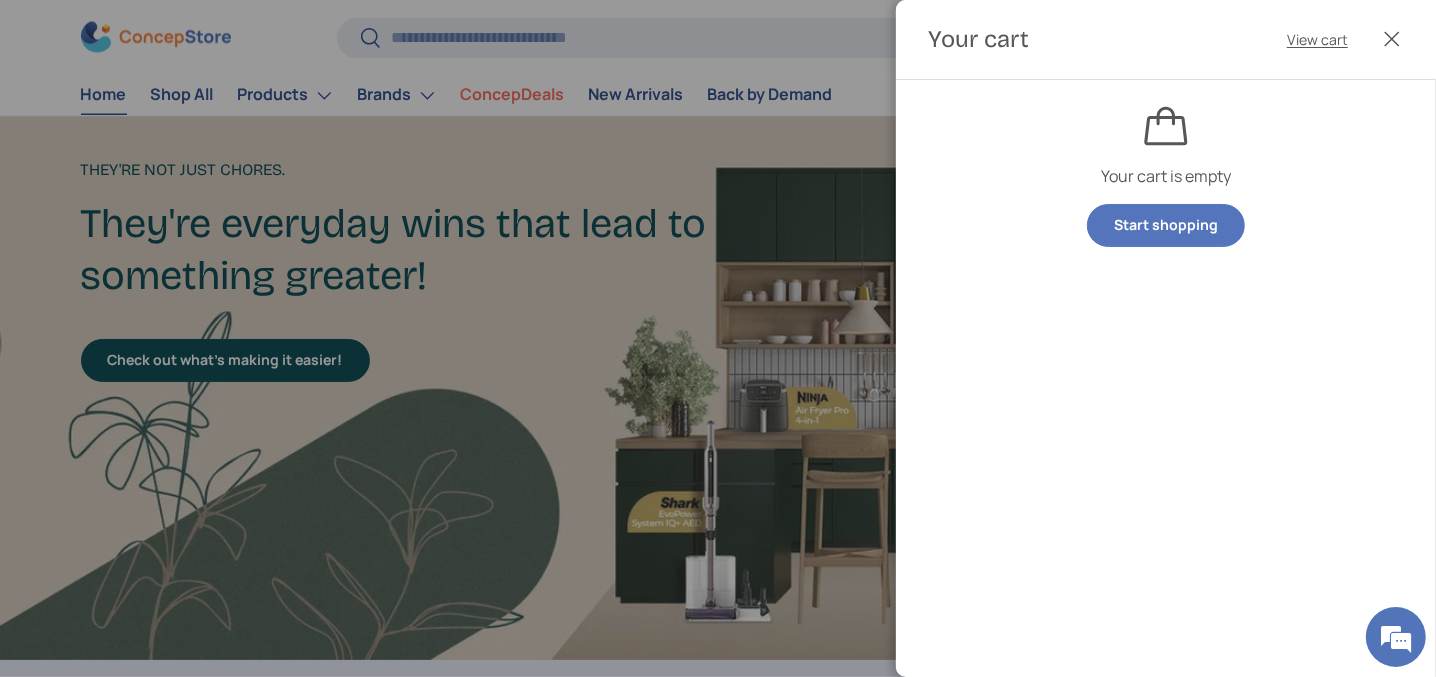 click on "Close" at bounding box center (1392, 39) 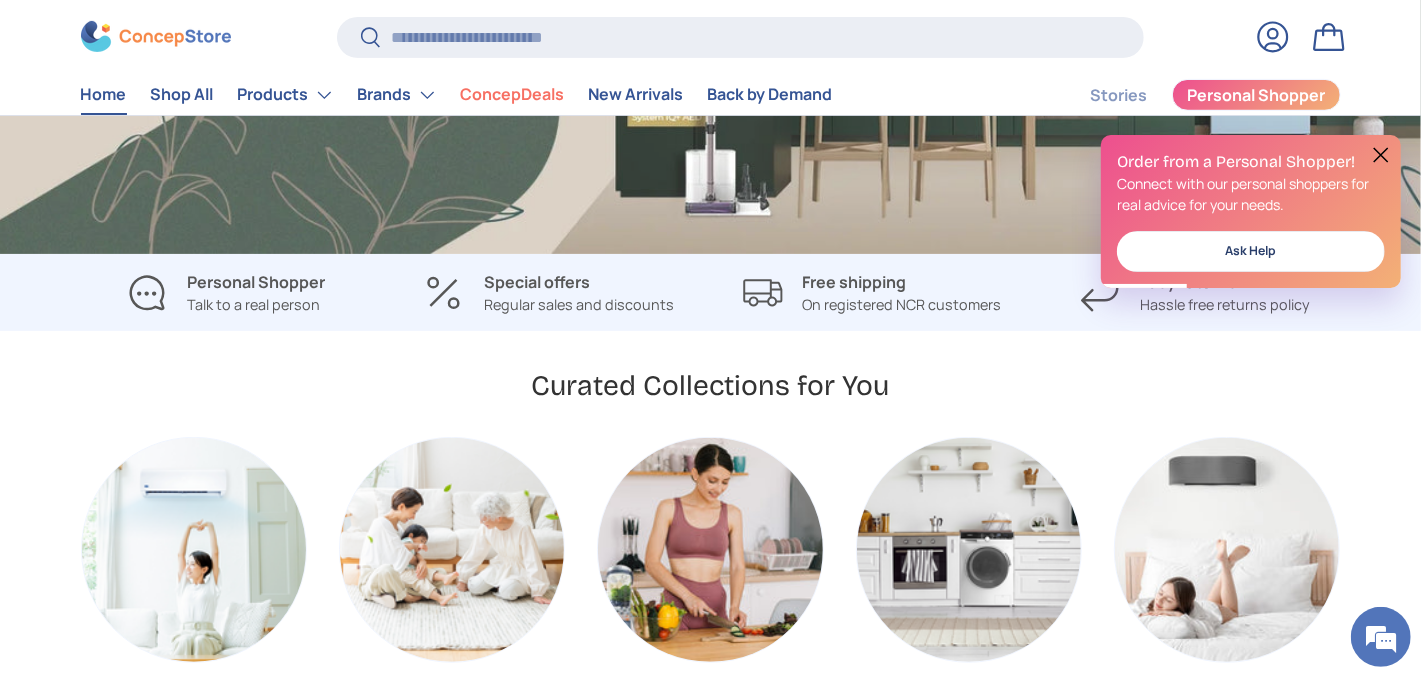 scroll, scrollTop: 487, scrollLeft: 0, axis: vertical 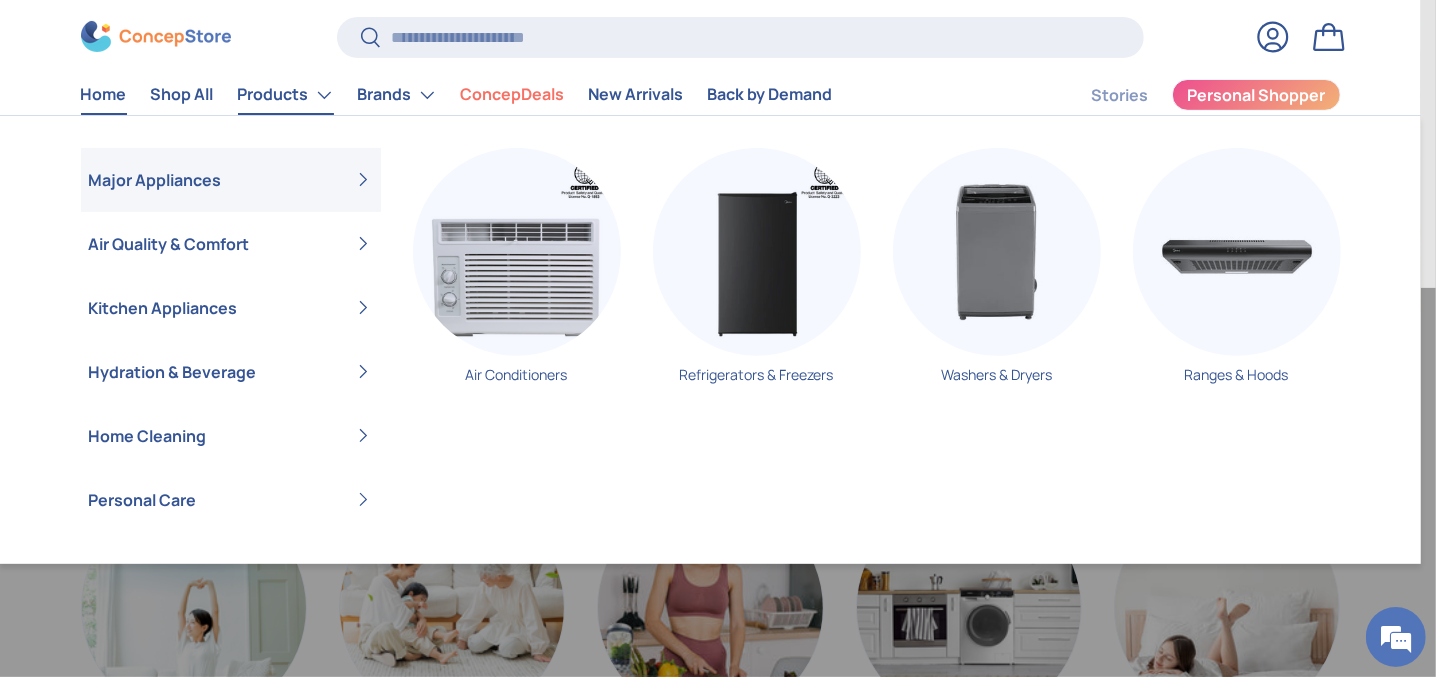 click on "Products" at bounding box center [286, 95] 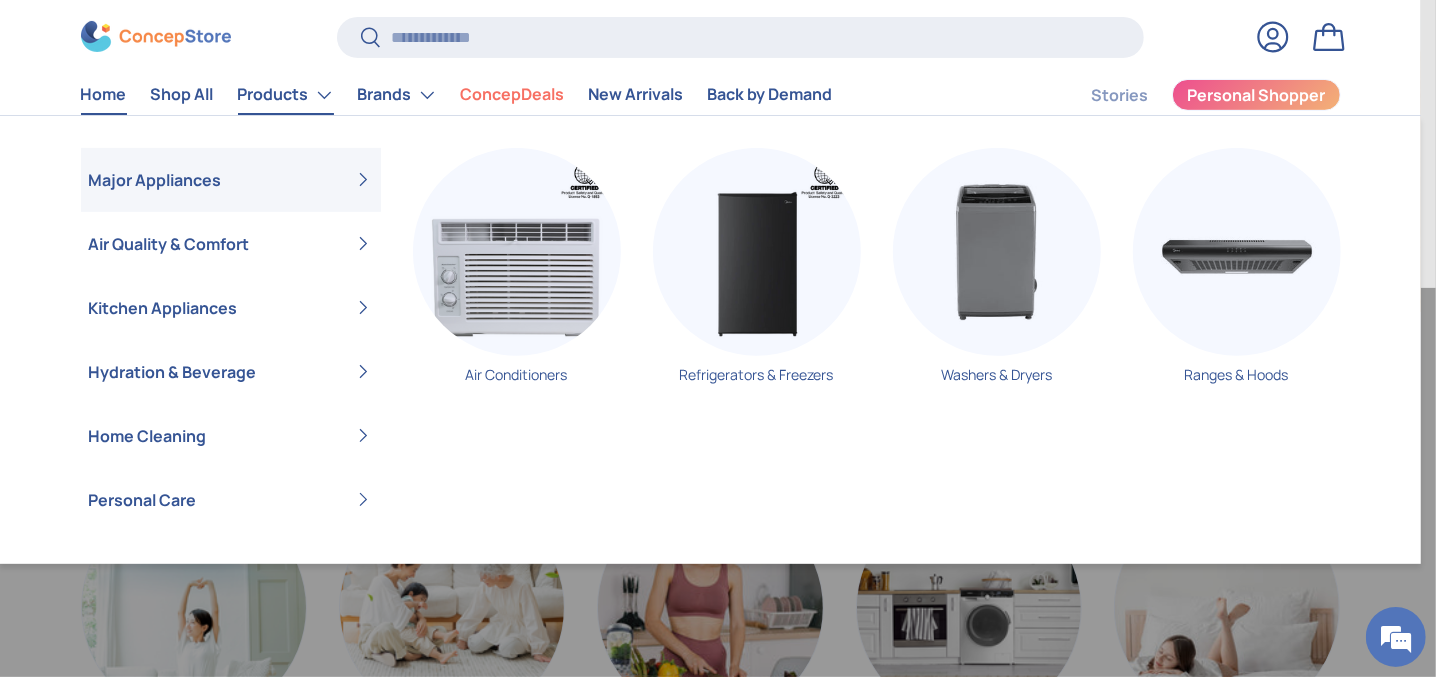 scroll, scrollTop: 0, scrollLeft: 0, axis: both 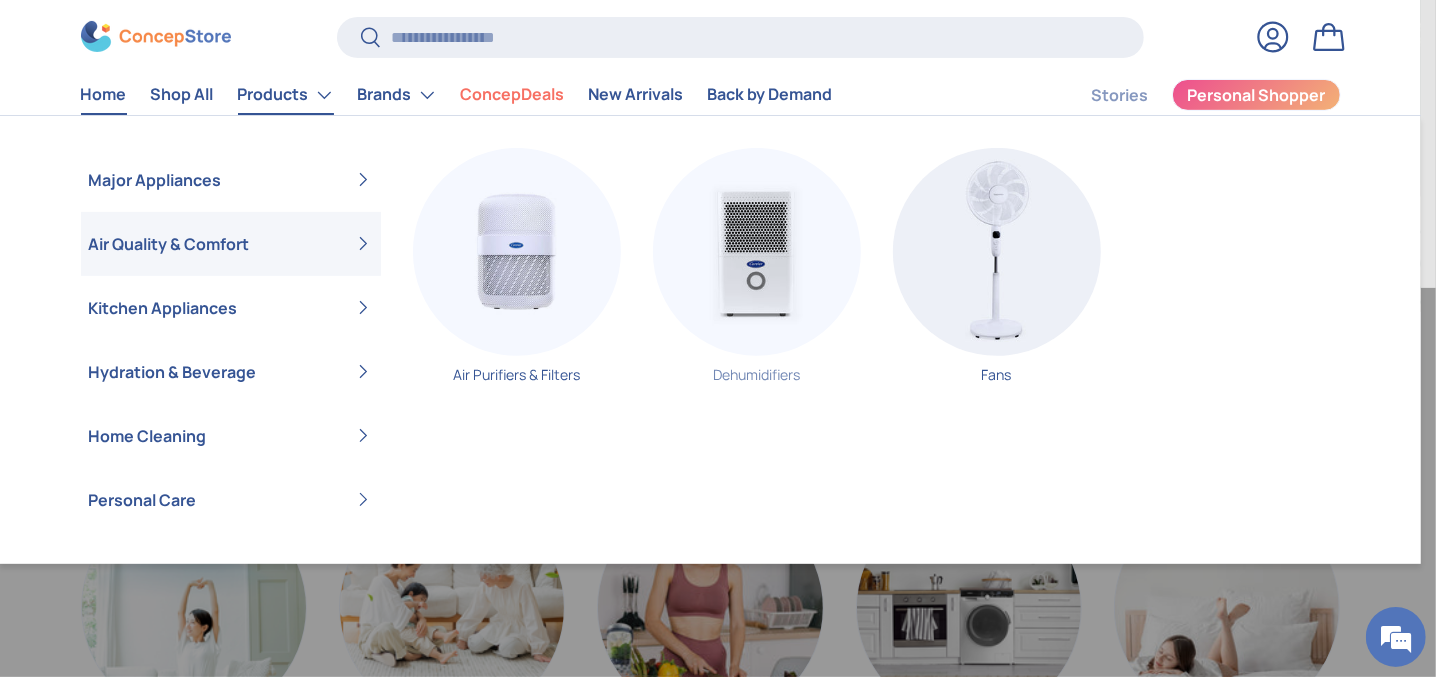 click at bounding box center [757, 252] 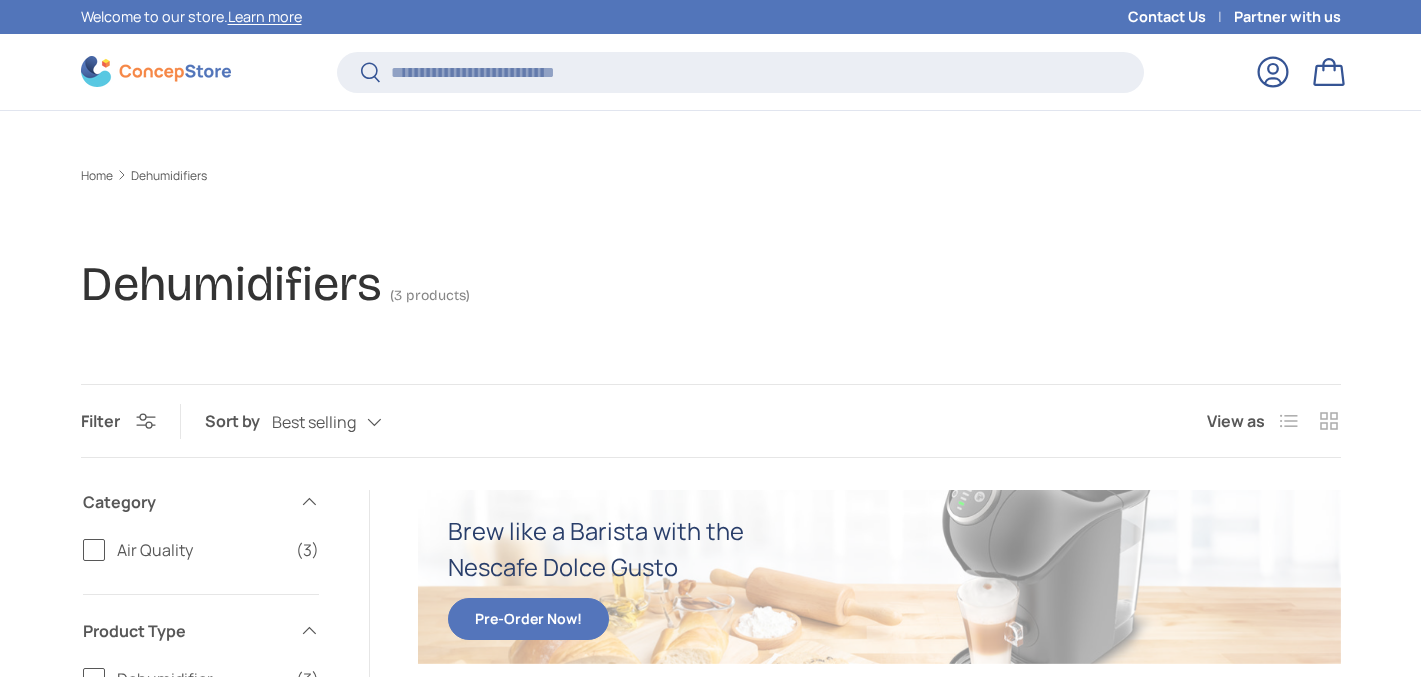 scroll, scrollTop: 285, scrollLeft: 0, axis: vertical 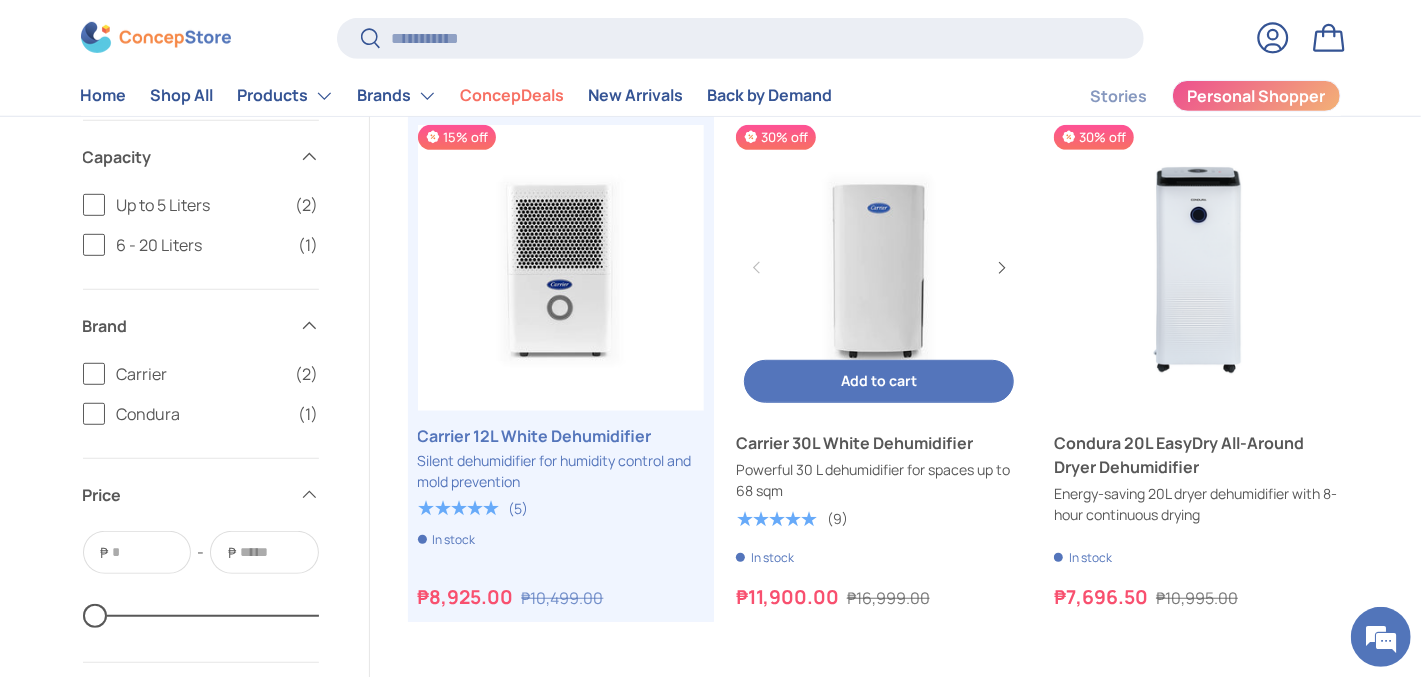 click at bounding box center (879, 268) 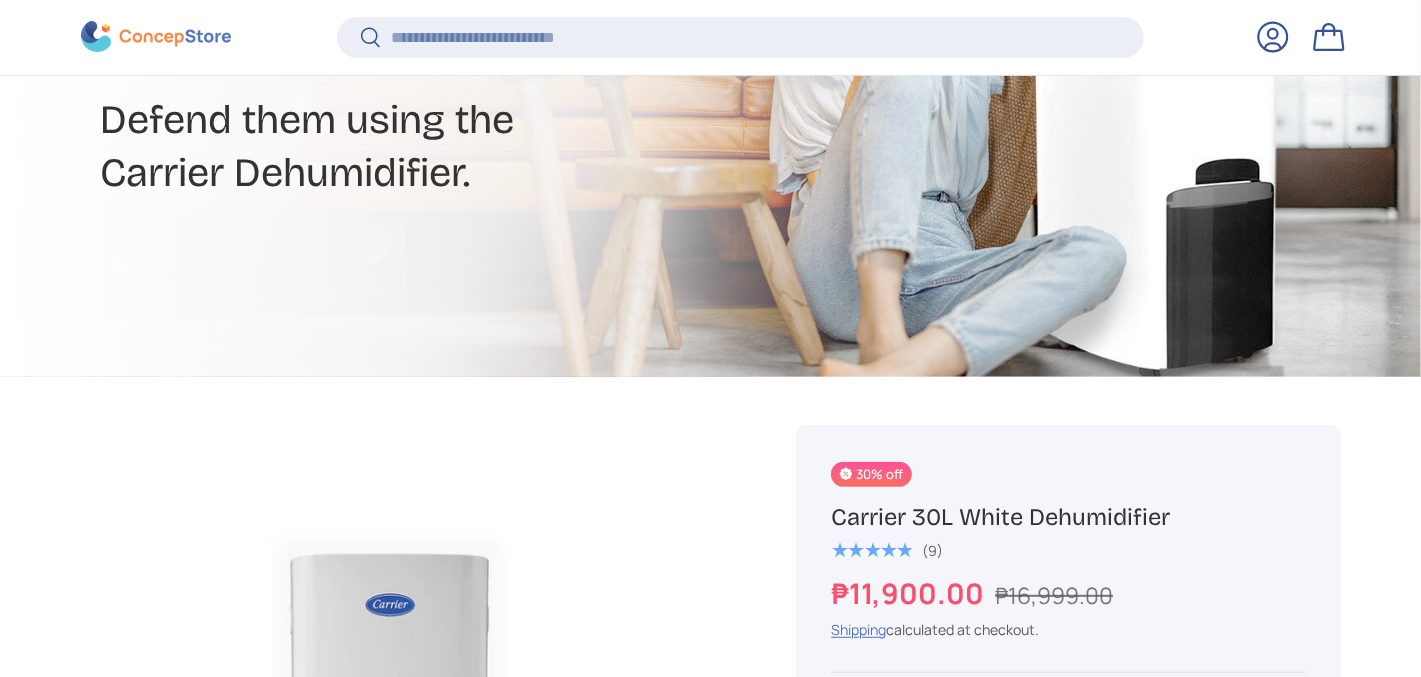 scroll, scrollTop: 0, scrollLeft: 0, axis: both 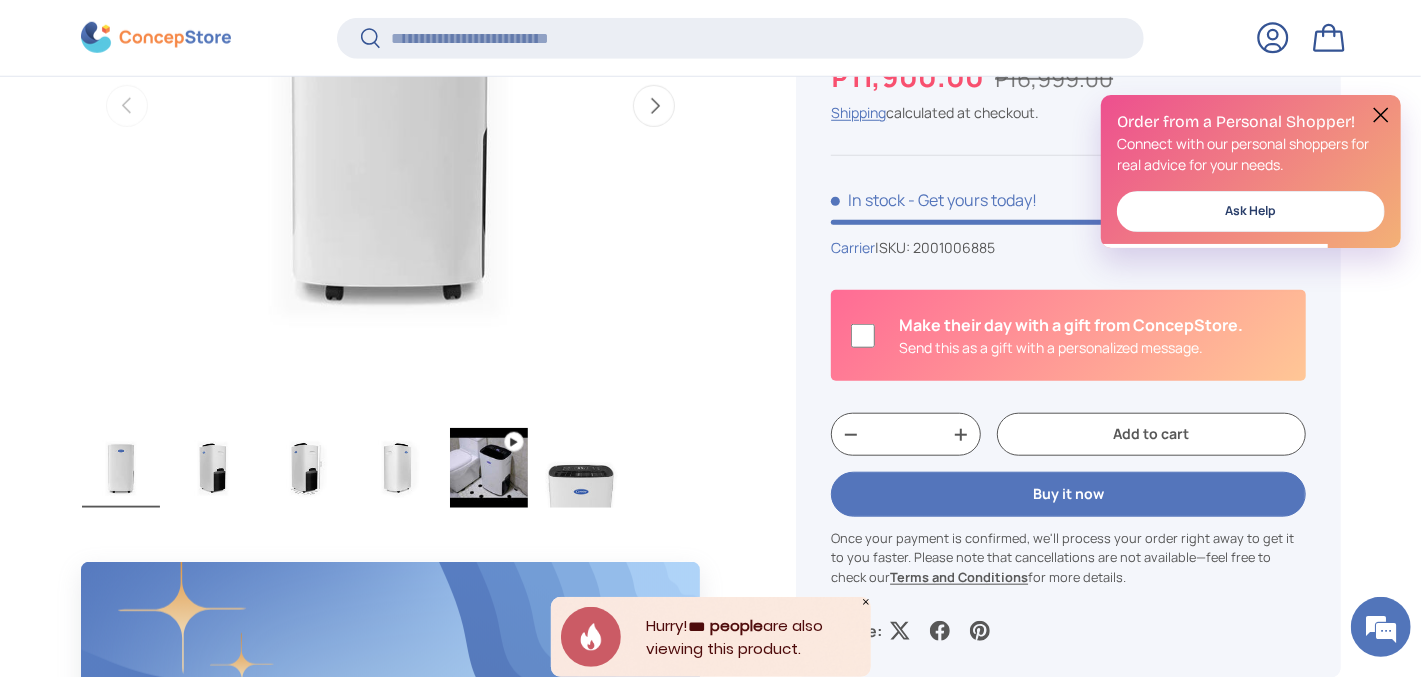 click on "Add to cart" at bounding box center (1151, 434) 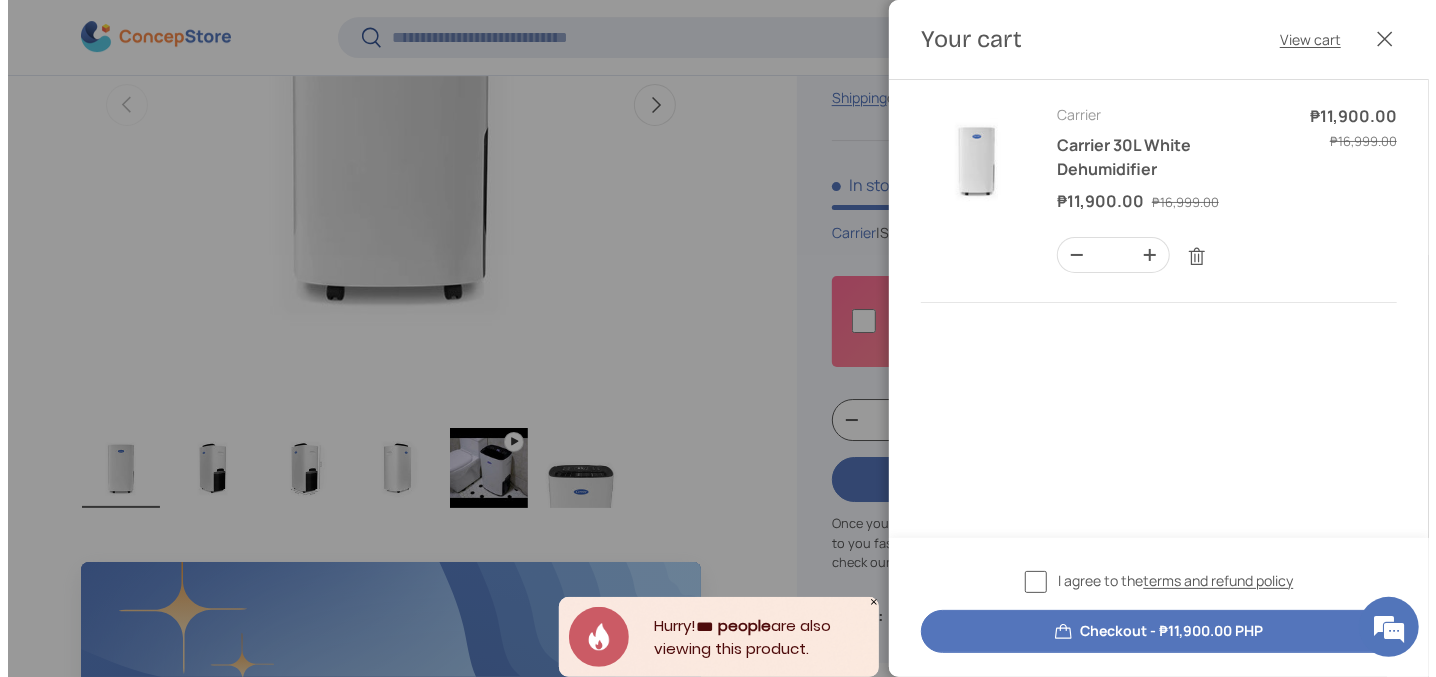scroll, scrollTop: 0, scrollLeft: 0, axis: both 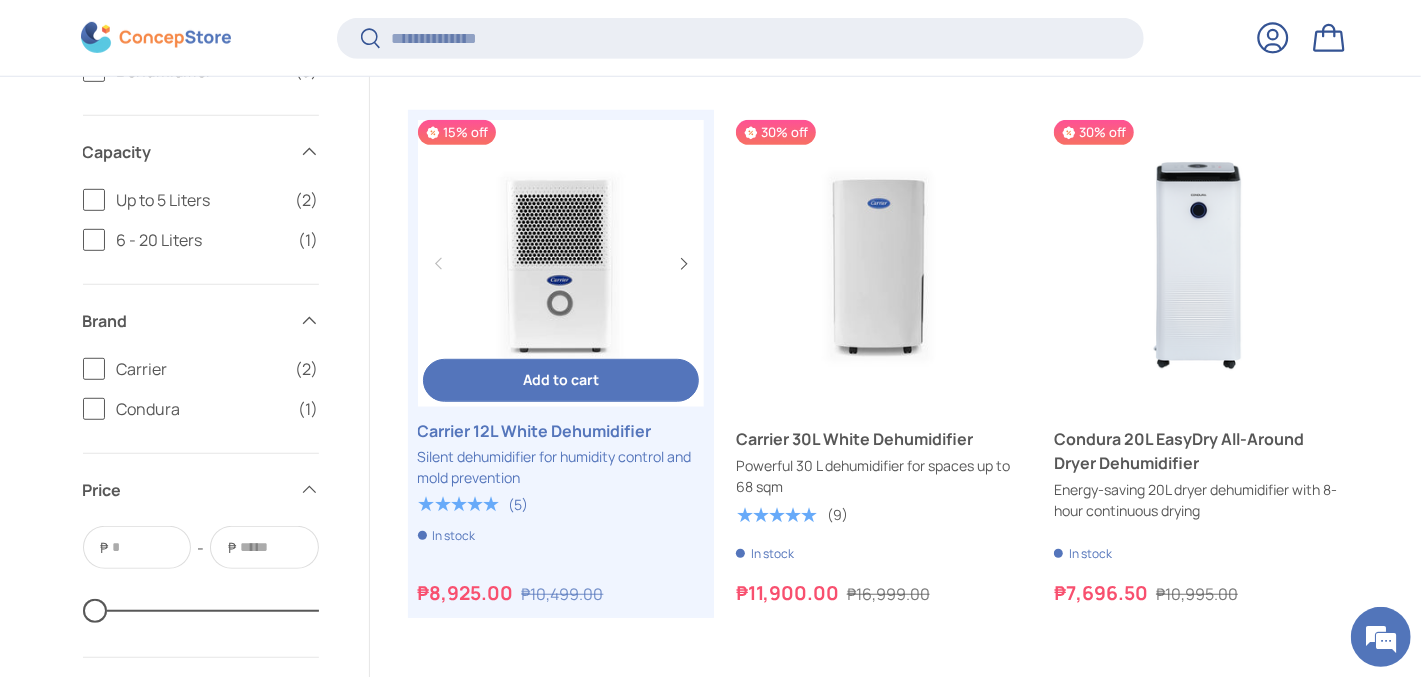 click at bounding box center (561, 263) 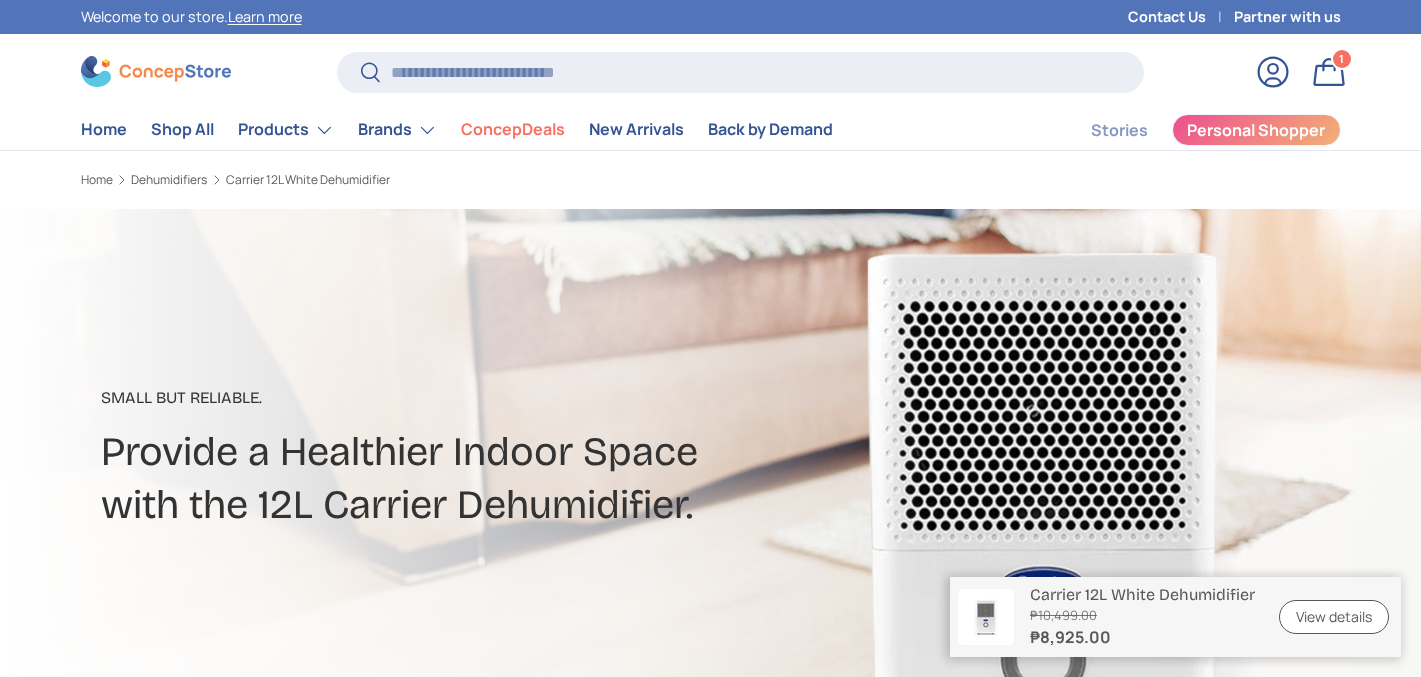 scroll, scrollTop: 32, scrollLeft: 0, axis: vertical 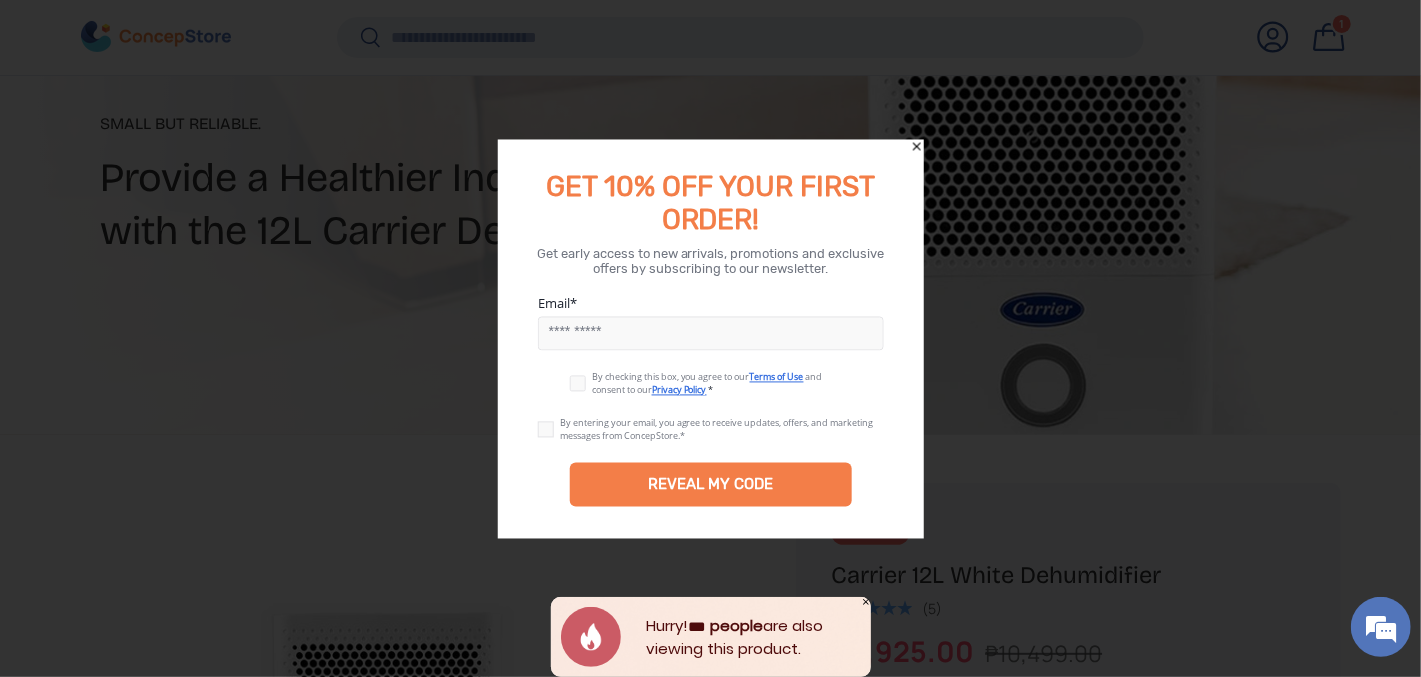 click on "Email" at bounding box center (711, 333) 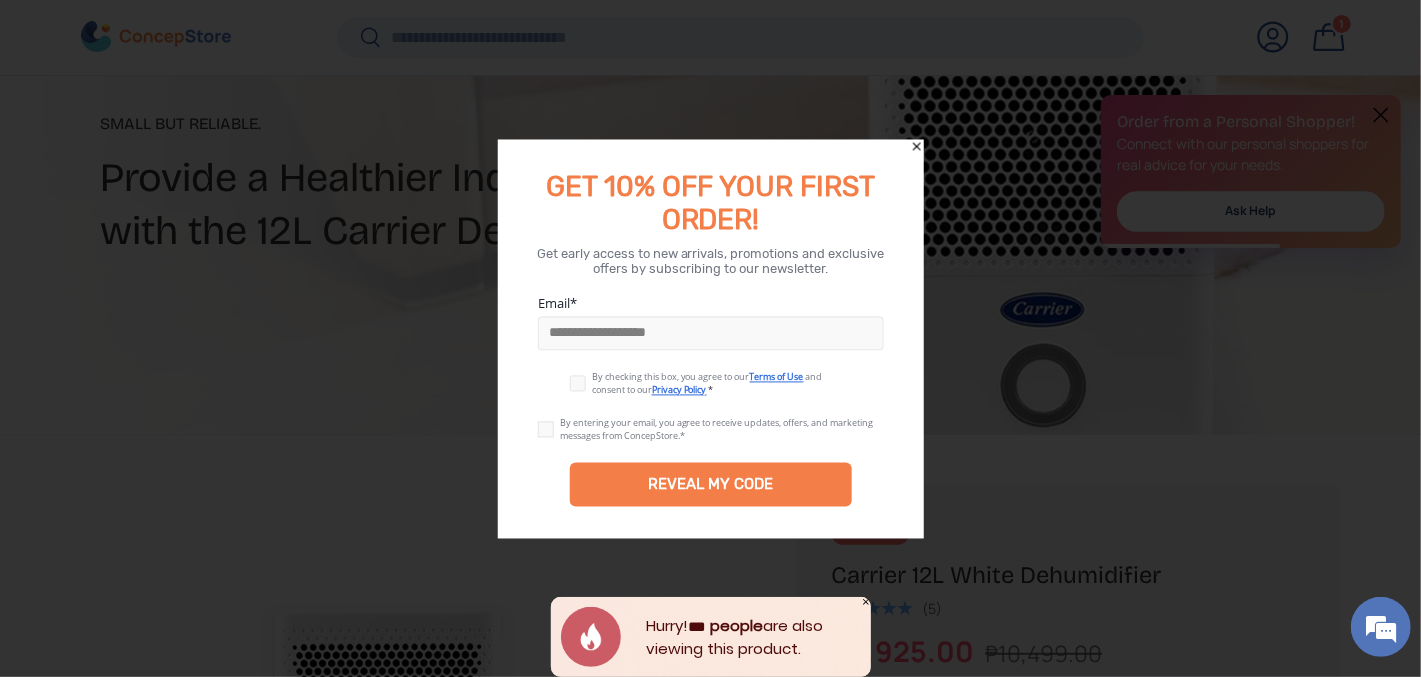 scroll, scrollTop: 0, scrollLeft: 0, axis: both 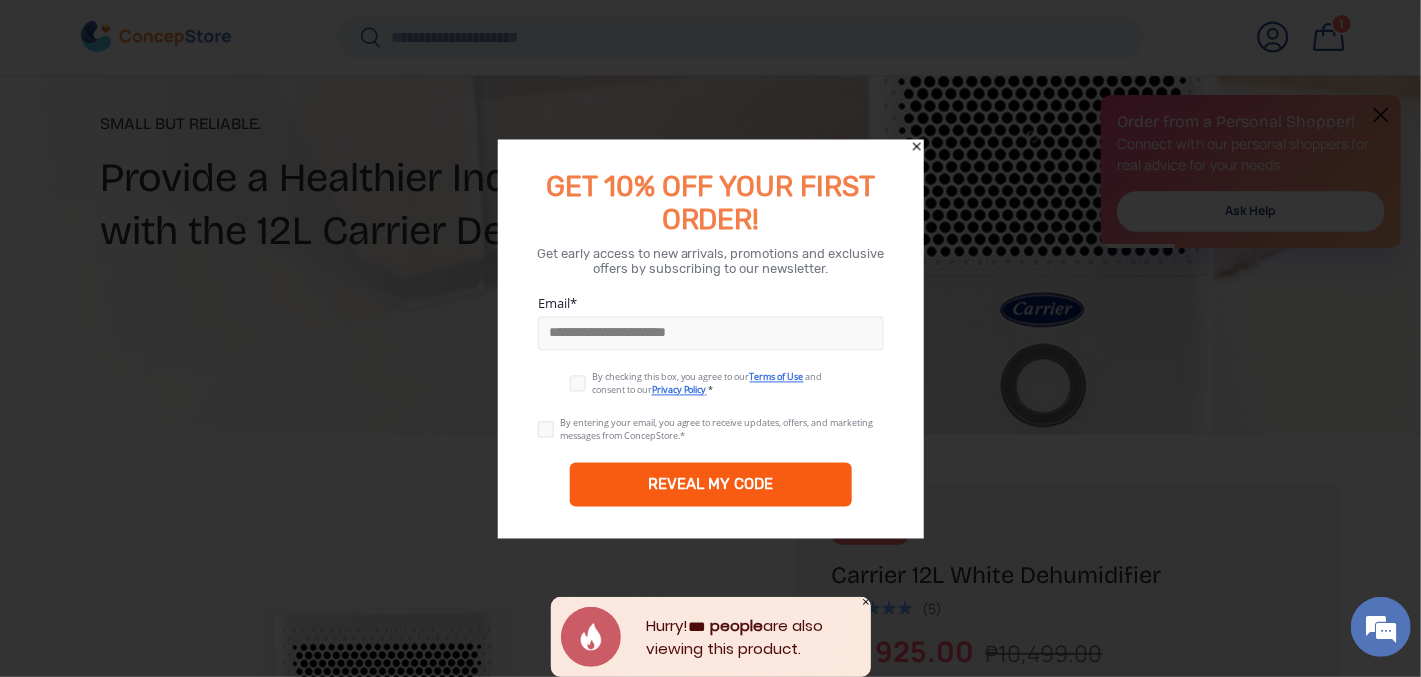 type on "**********" 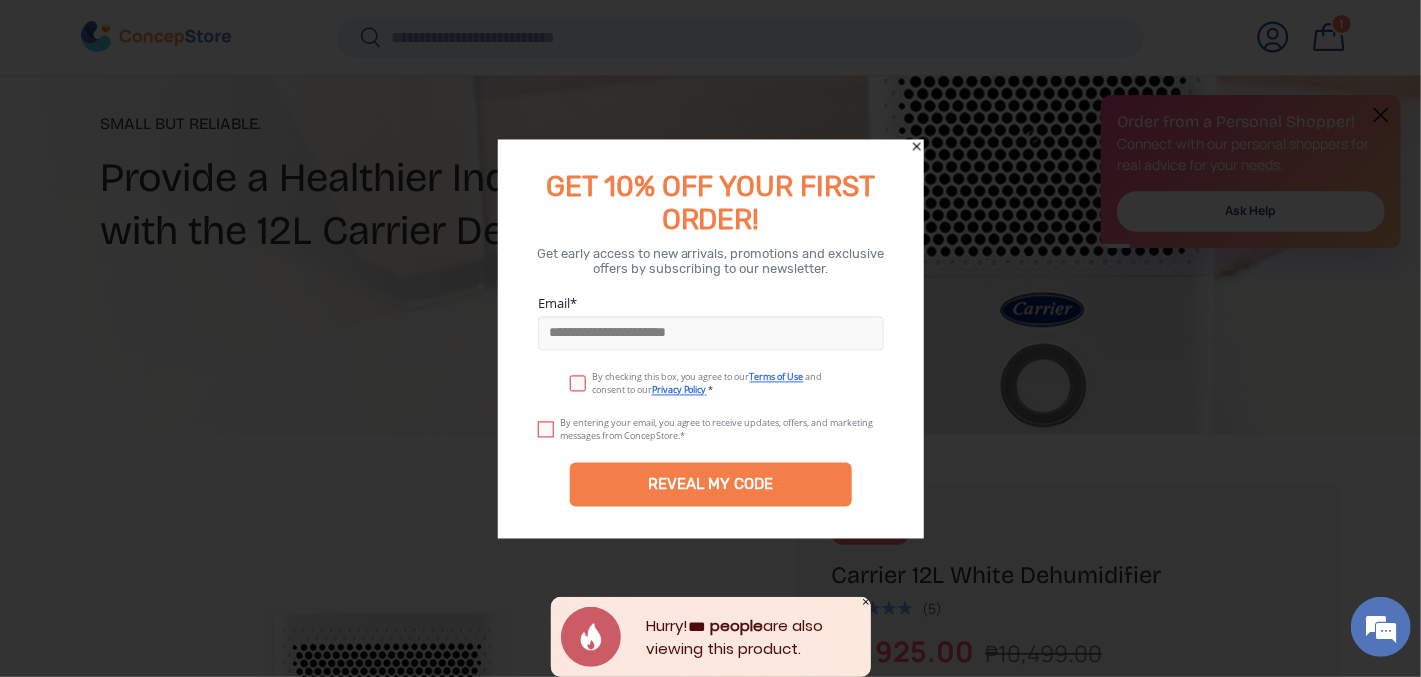 click at bounding box center (581, 379) 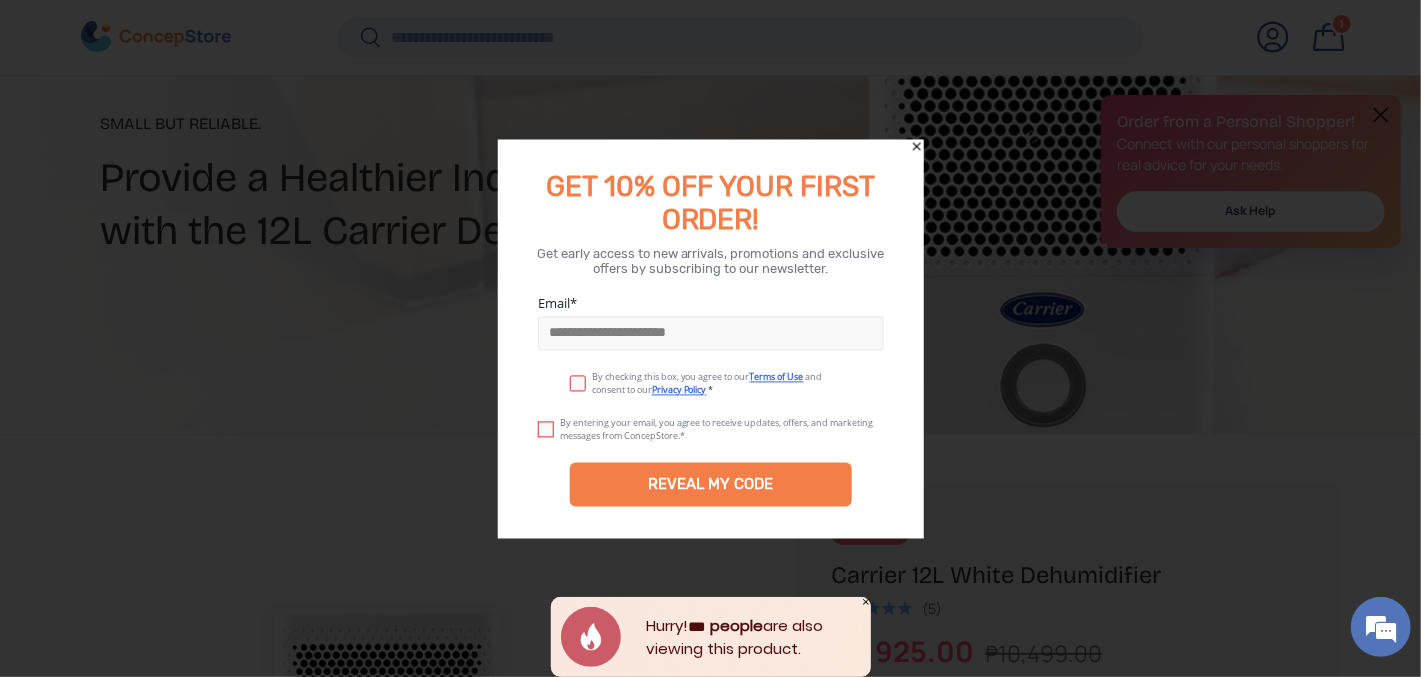 click at bounding box center (549, 425) 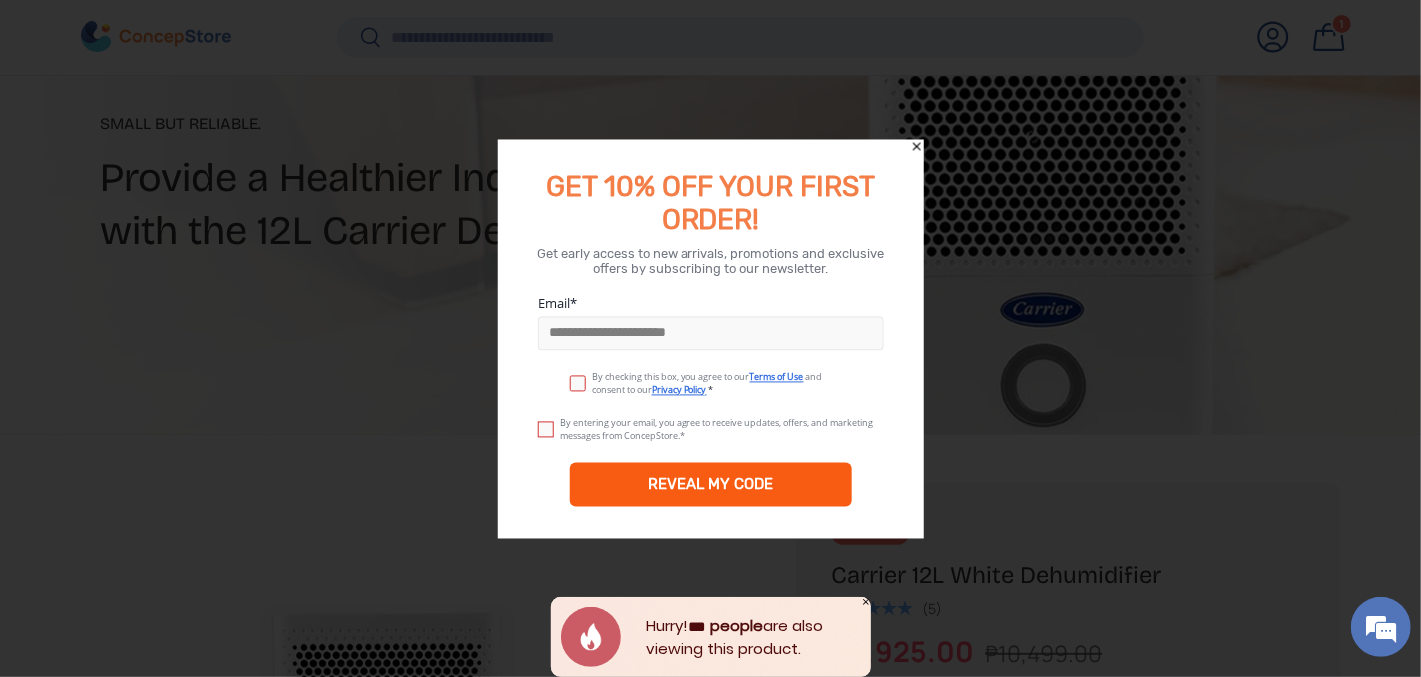 click on "REVEAL MY CODE" at bounding box center [710, 484] 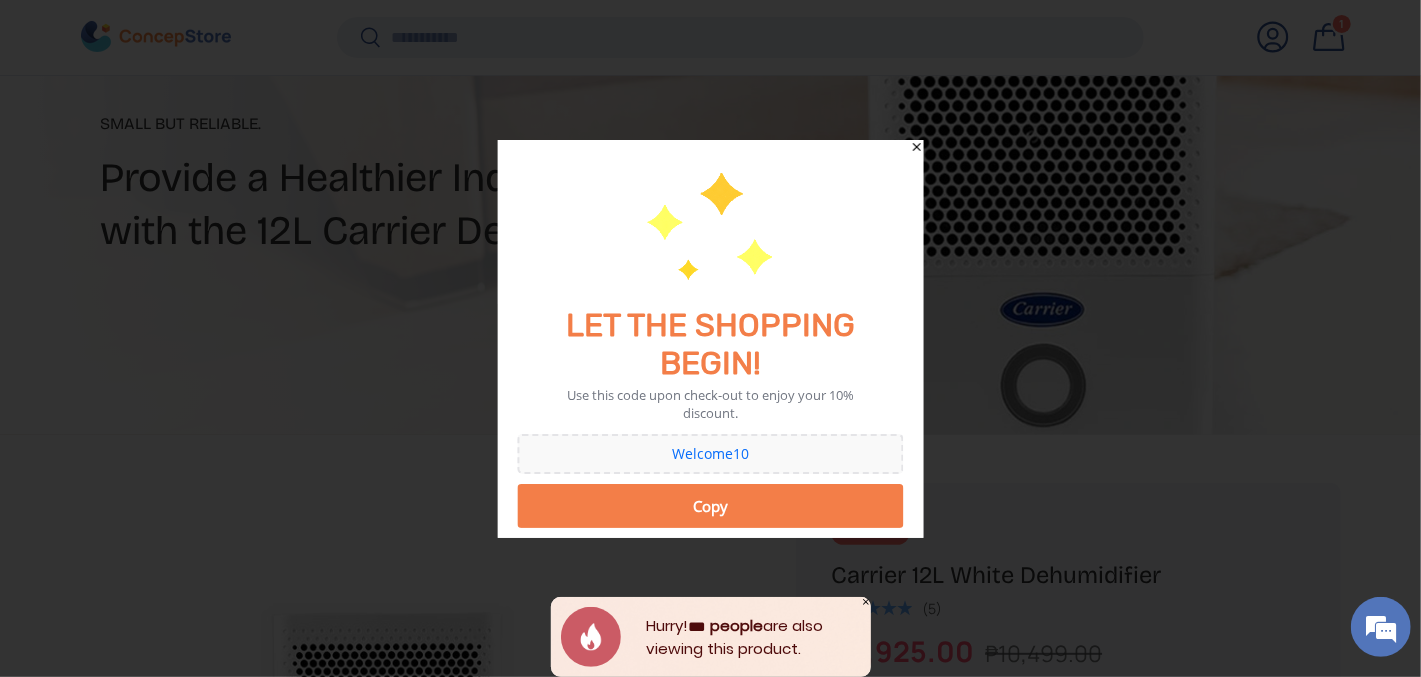 click 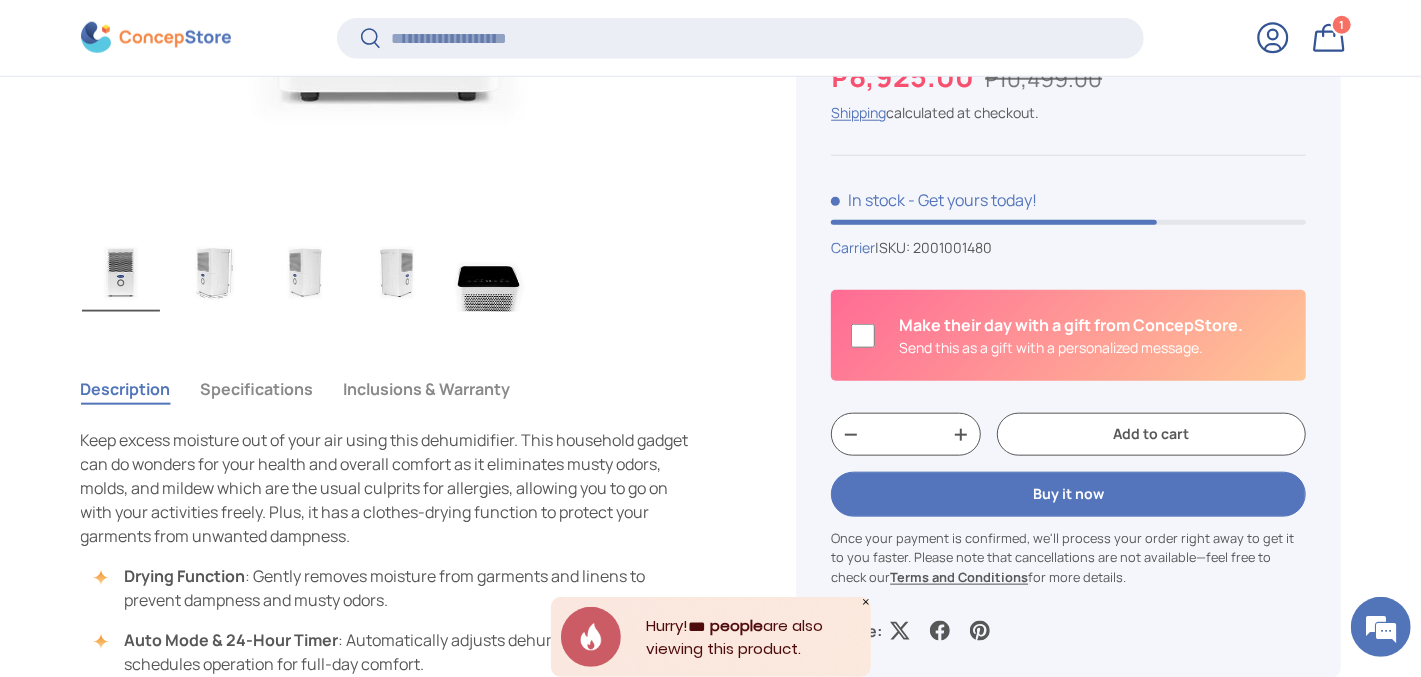 scroll, scrollTop: 1152, scrollLeft: 0, axis: vertical 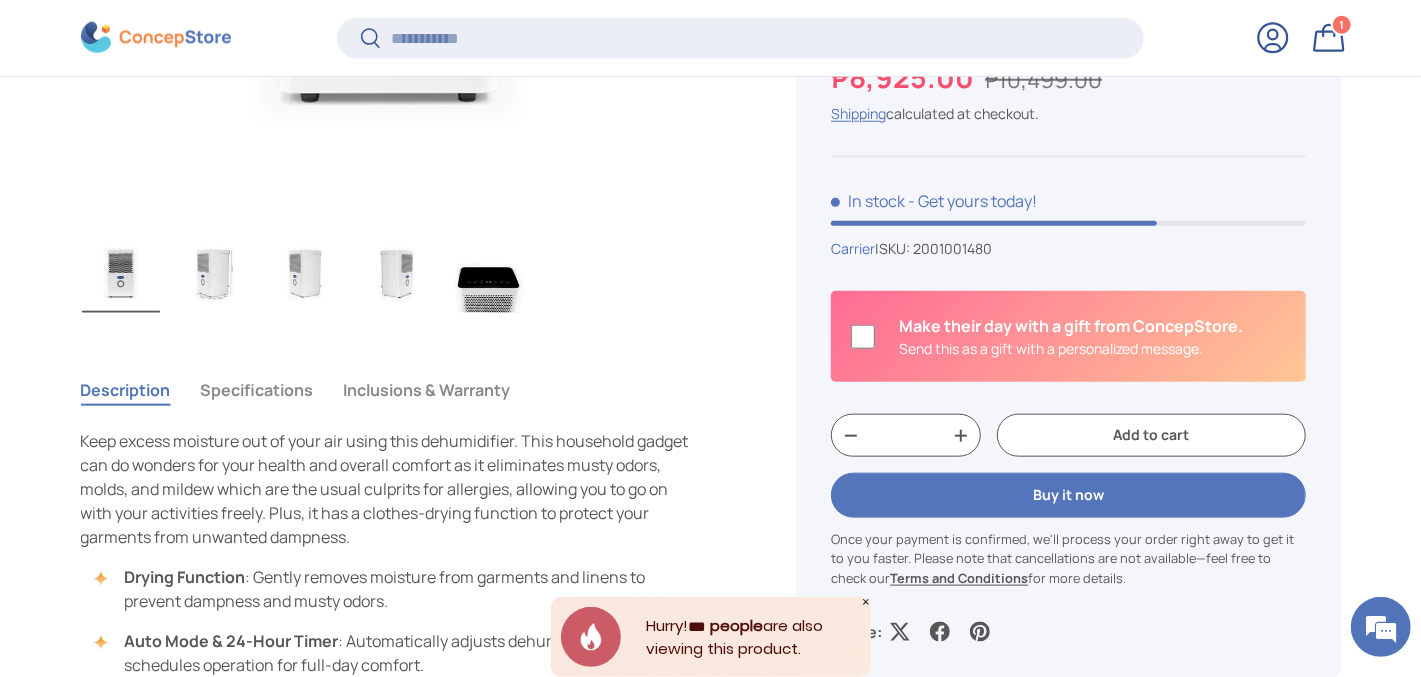 click at bounding box center [213, 273] 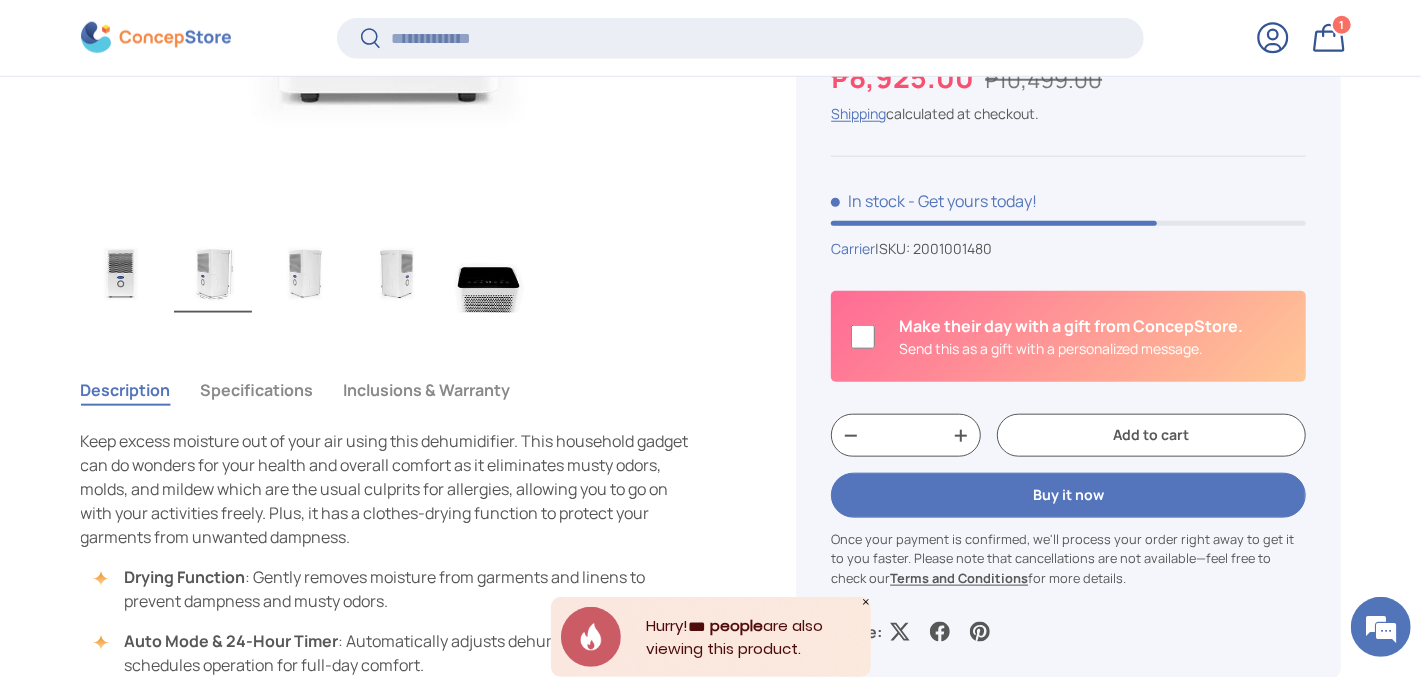 scroll, scrollTop: 0, scrollLeft: 630, axis: horizontal 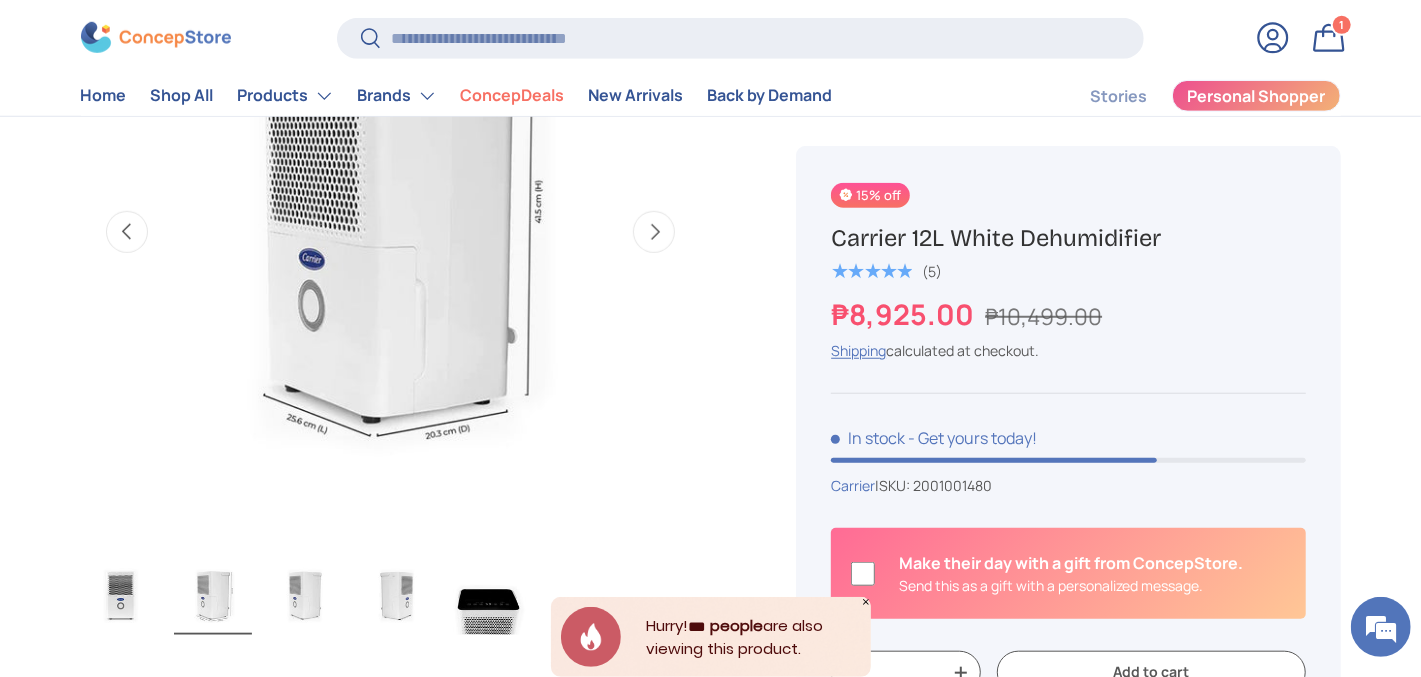 click at bounding box center [489, 595] 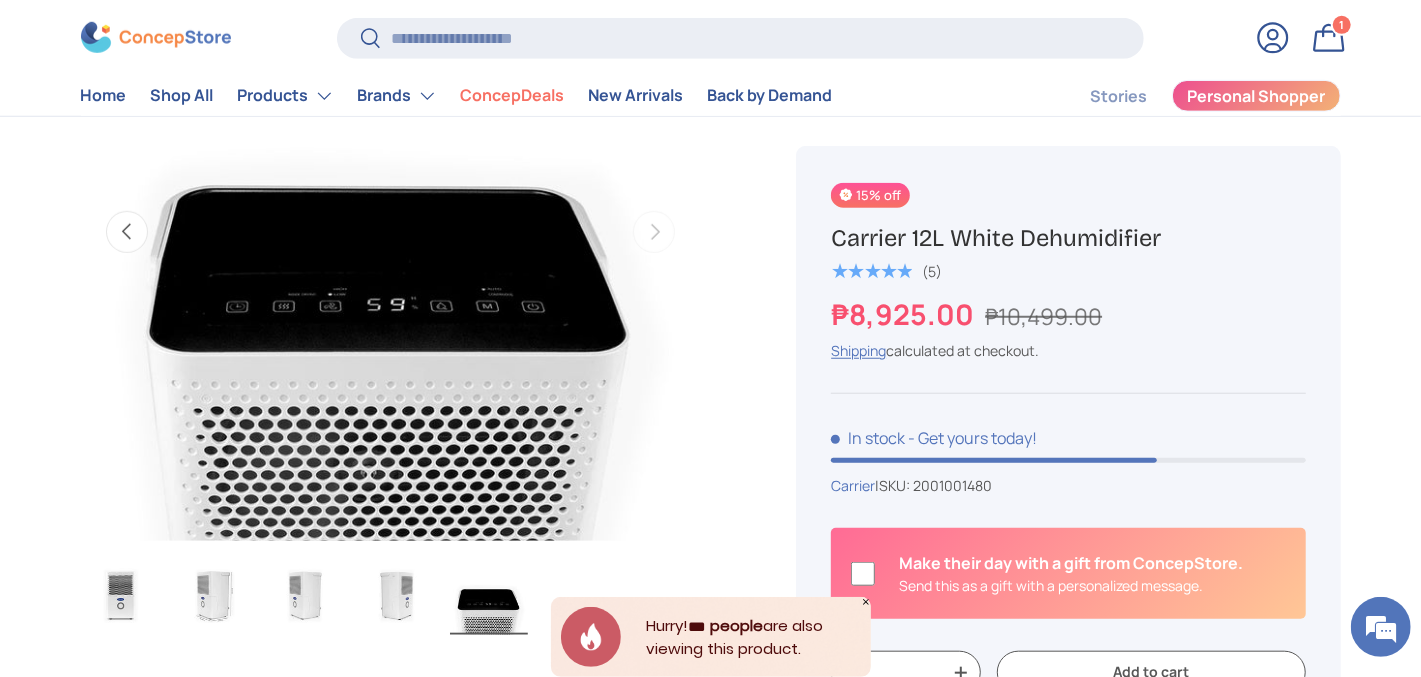 click at bounding box center (397, 595) 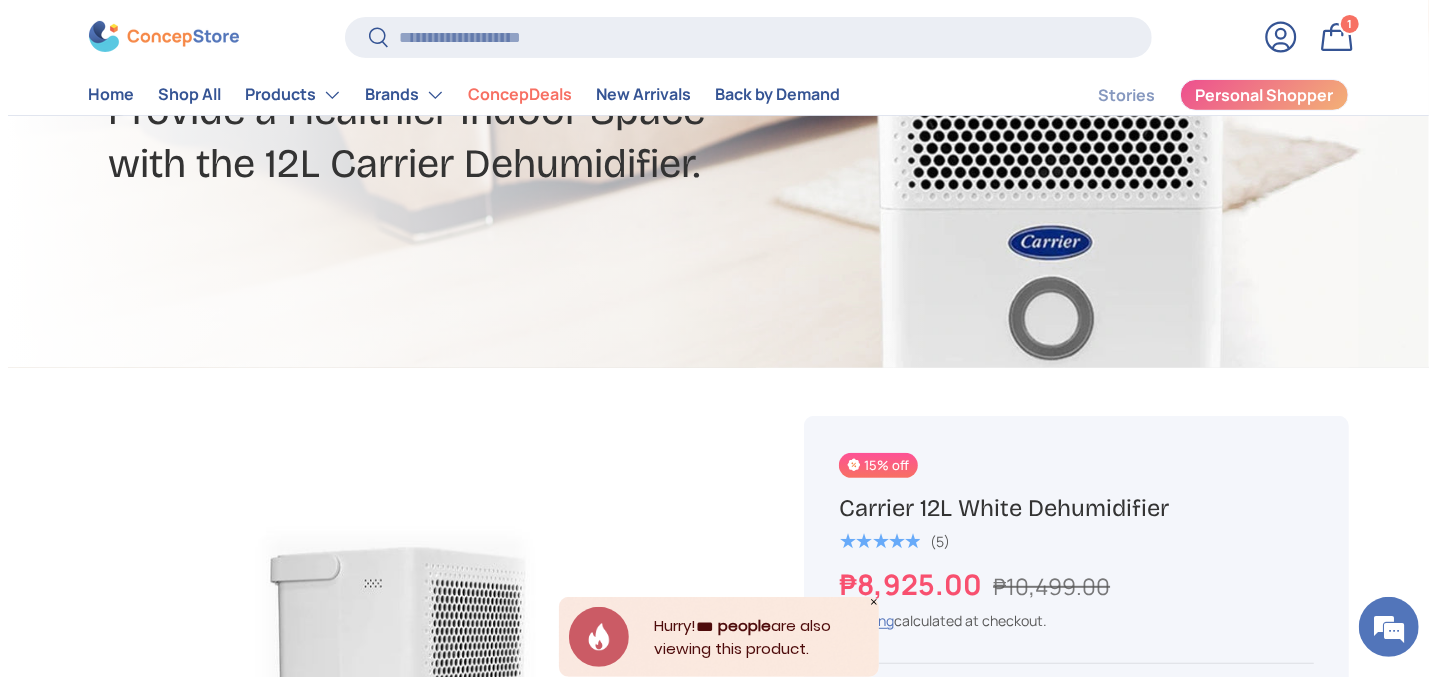 scroll, scrollTop: 0, scrollLeft: 0, axis: both 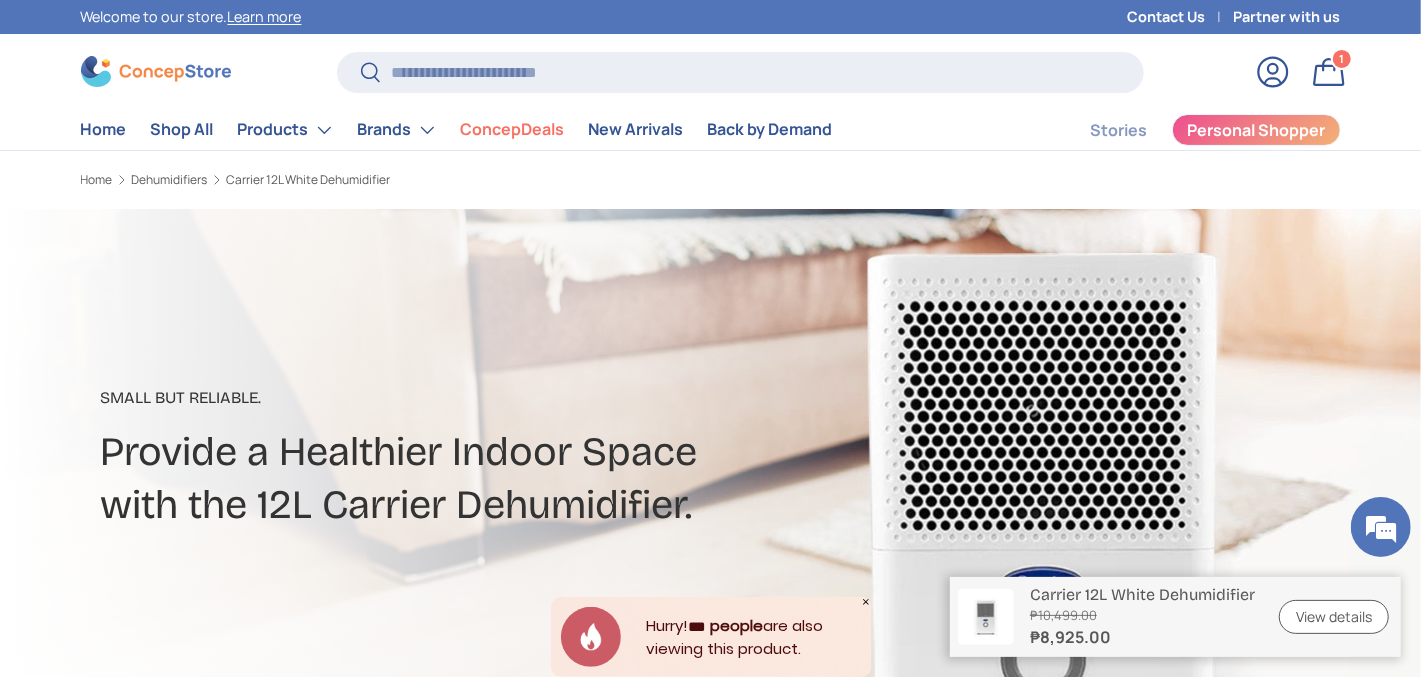 click on "Bag 1 1 item" at bounding box center (1329, 72) 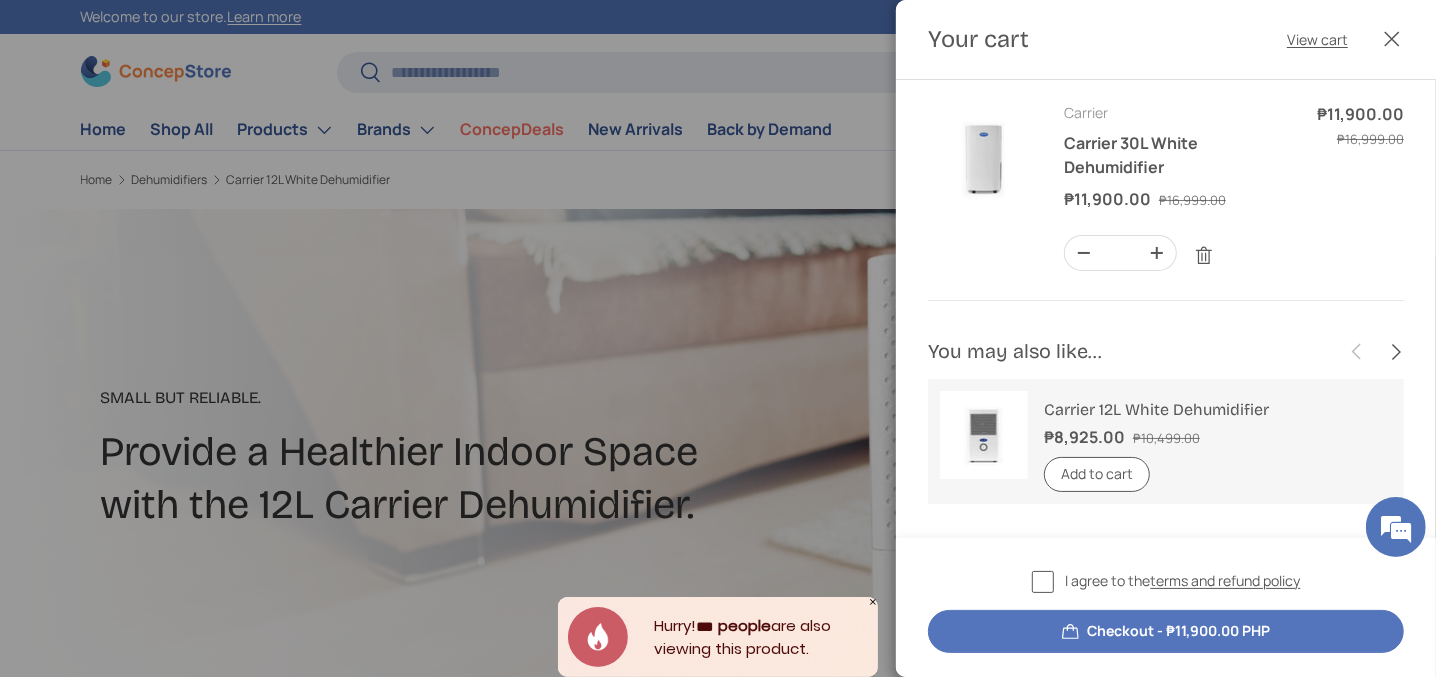 scroll, scrollTop: 3, scrollLeft: 0, axis: vertical 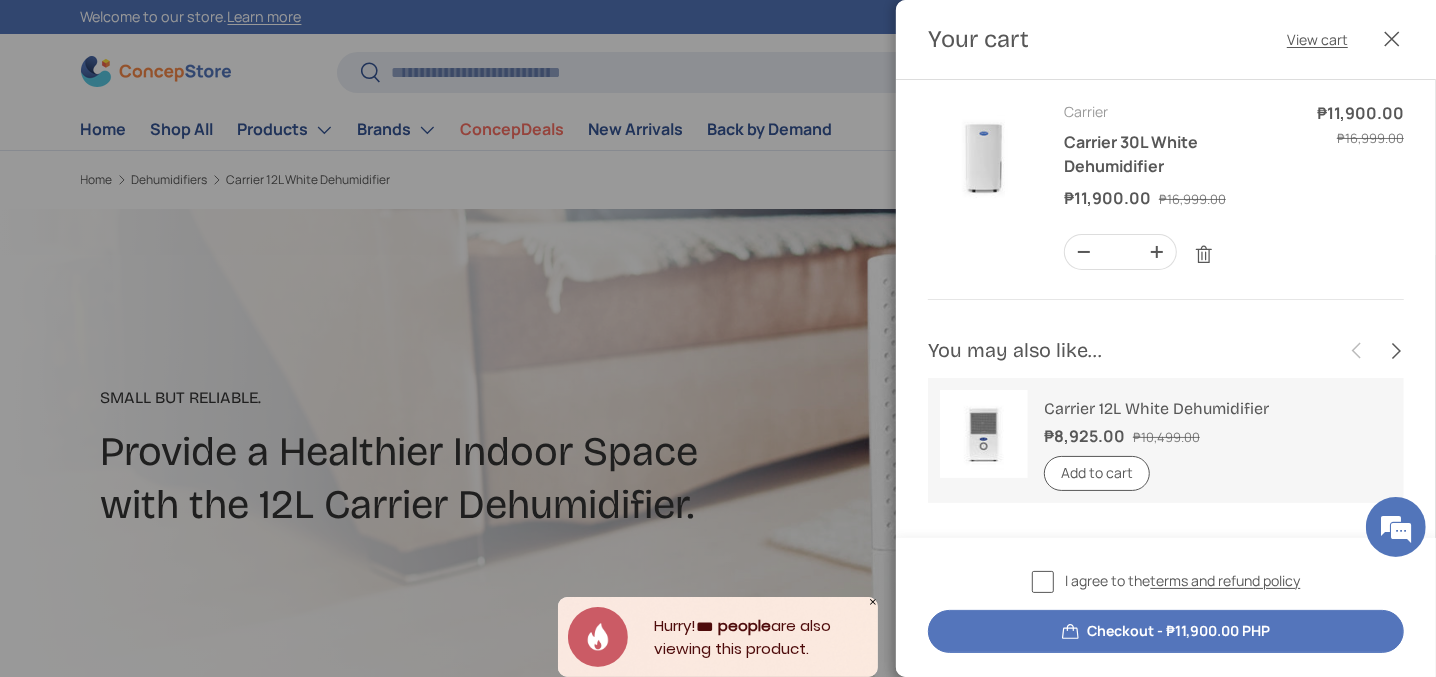 click on "I agree to the  terms and refund policy" at bounding box center (1166, 581) 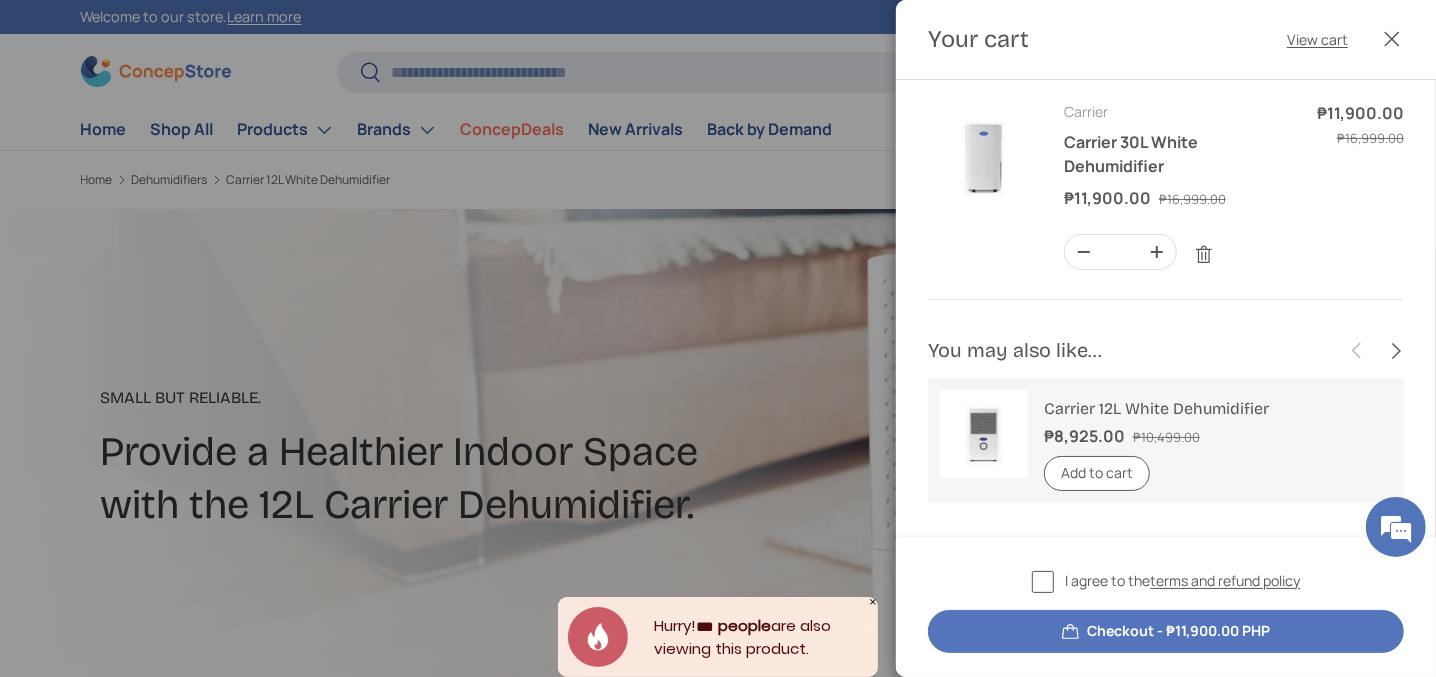 click on "Checkout - ₱11,900.00 PHP" at bounding box center (1166, 631) 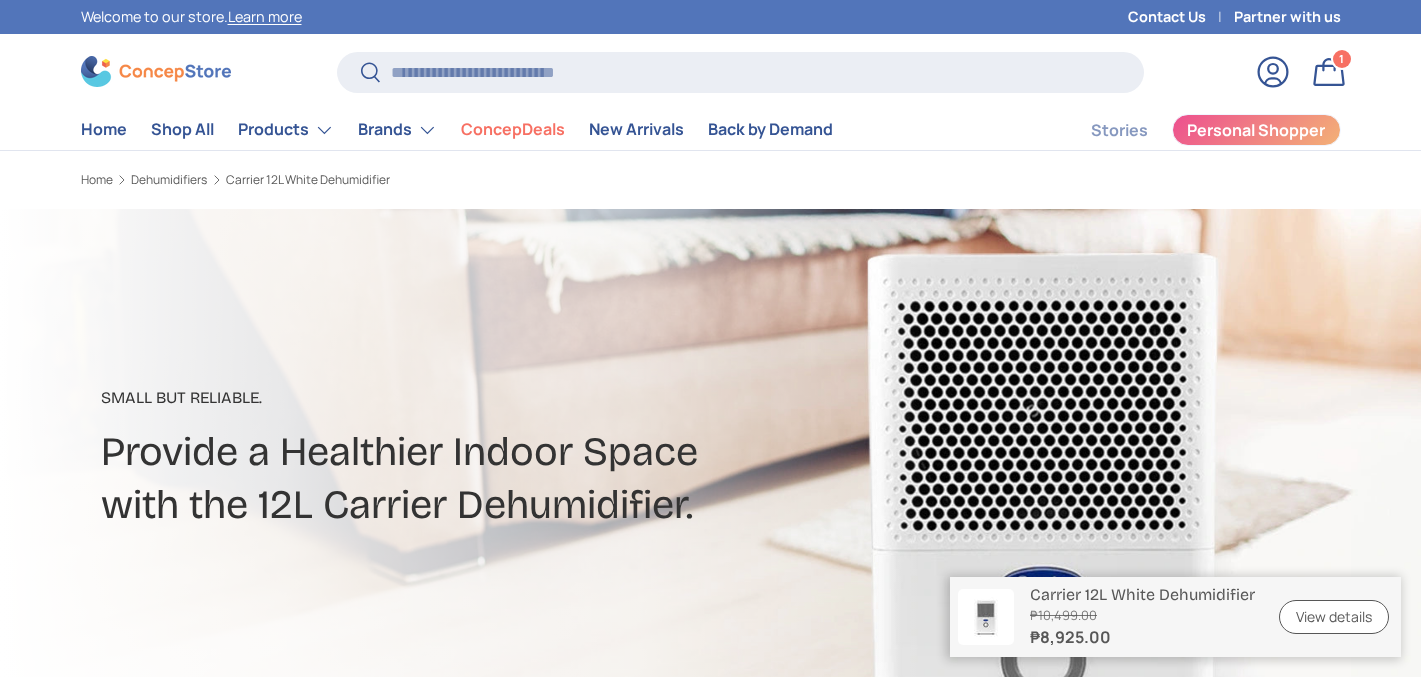 scroll, scrollTop: 0, scrollLeft: 0, axis: both 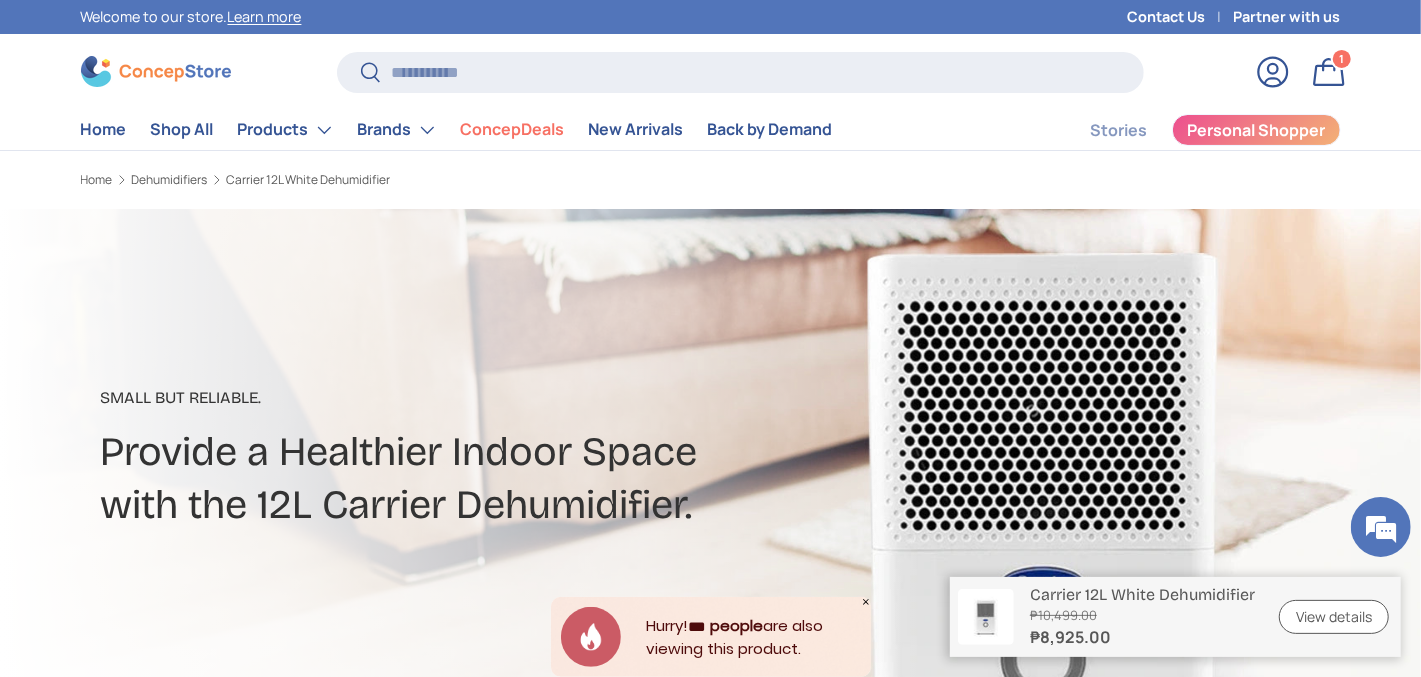click on "₱8,925.00" at bounding box center [1142, 637] 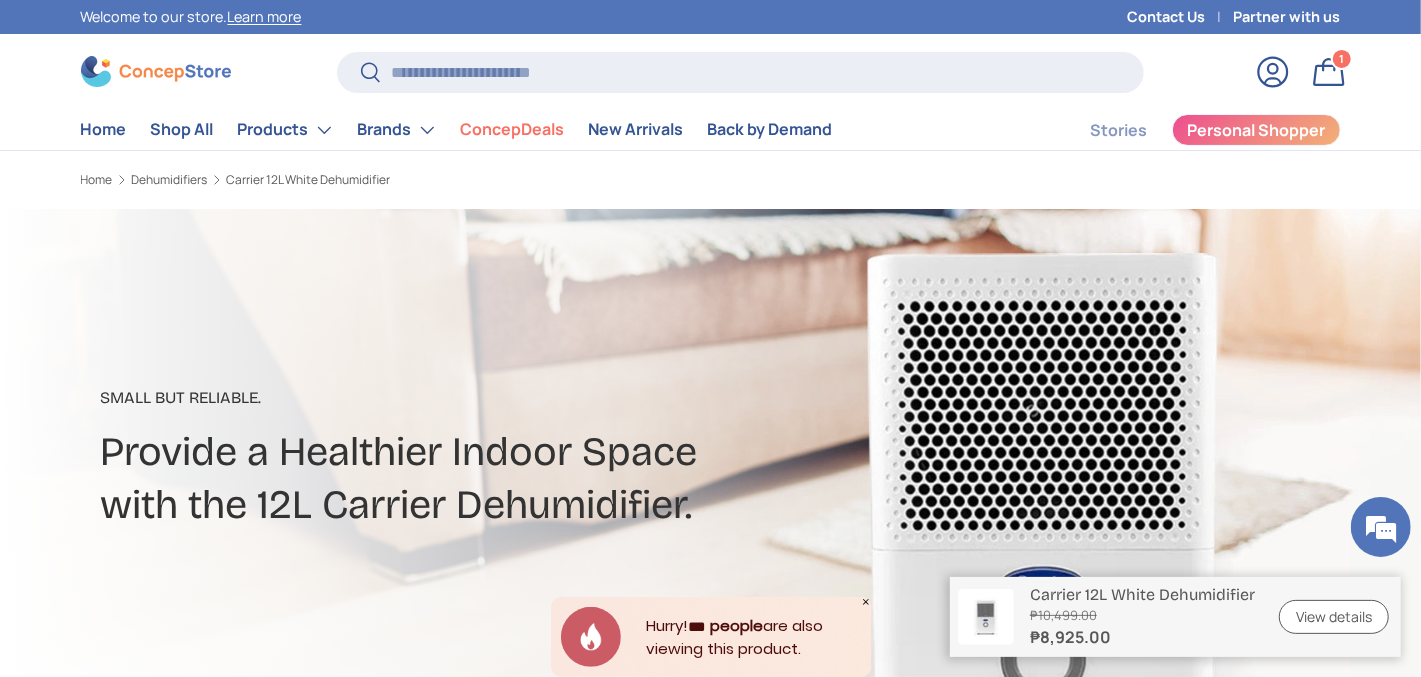 click on "View details" at bounding box center [1334, 617] 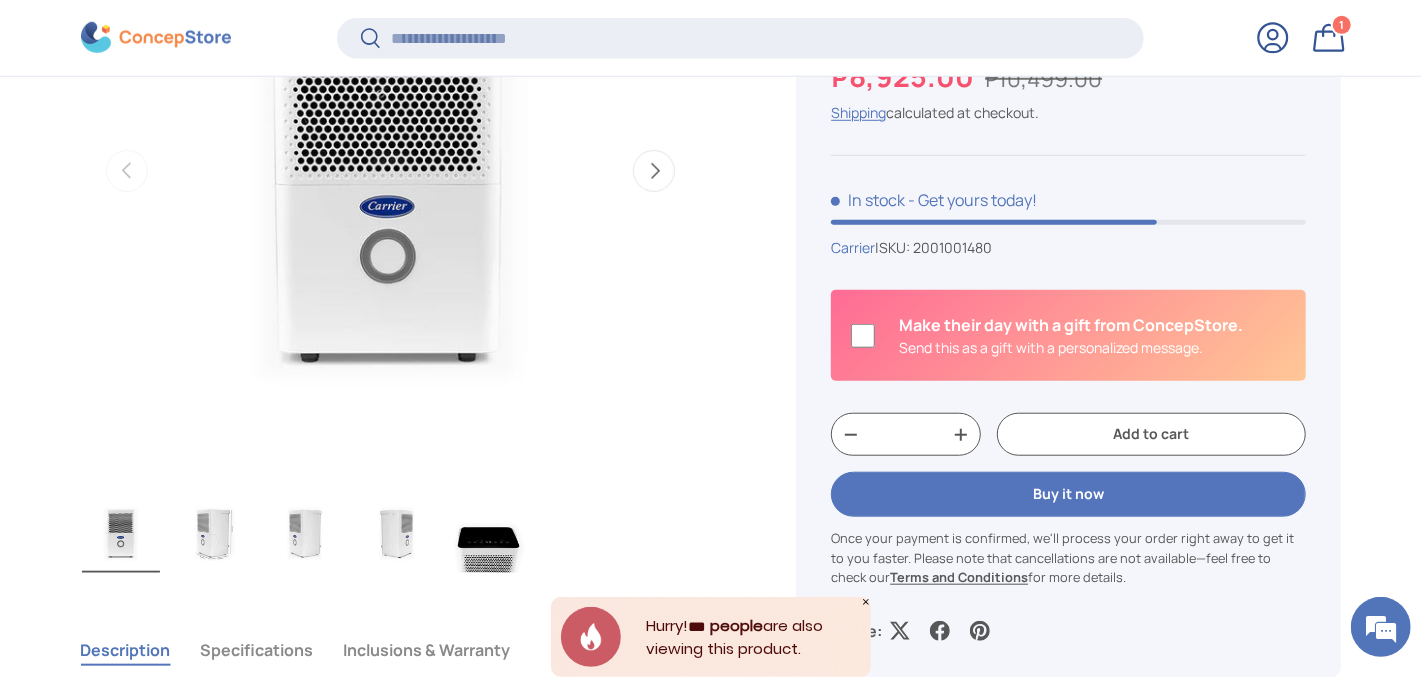 scroll, scrollTop: 894, scrollLeft: 0, axis: vertical 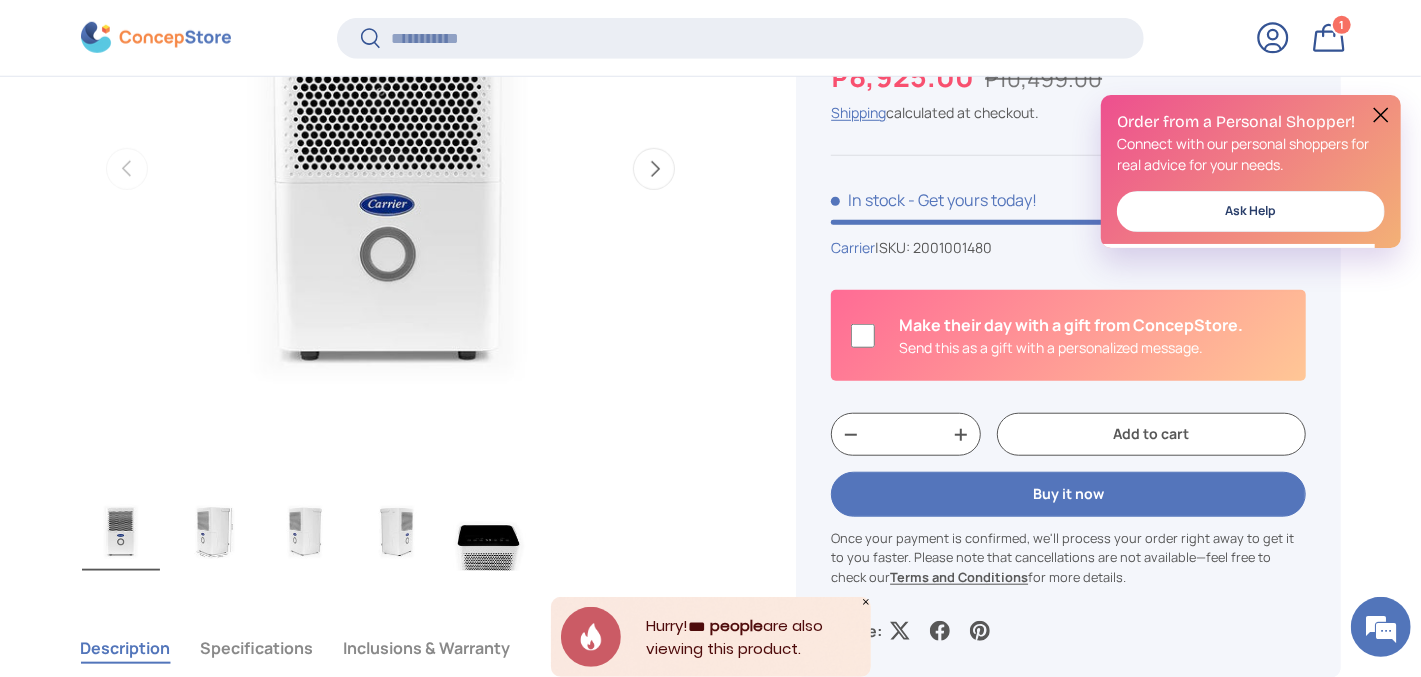 click on "Add to cart" at bounding box center [1151, 434] 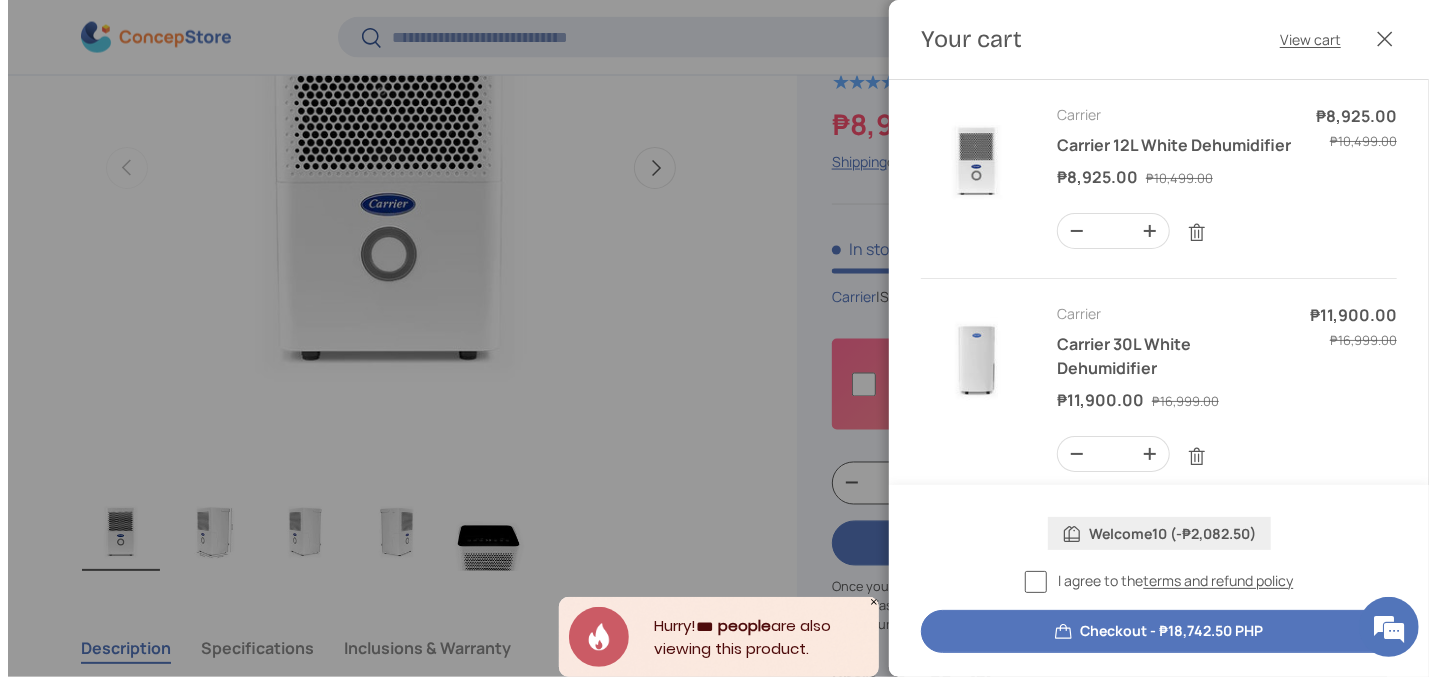 scroll, scrollTop: 0, scrollLeft: 0, axis: both 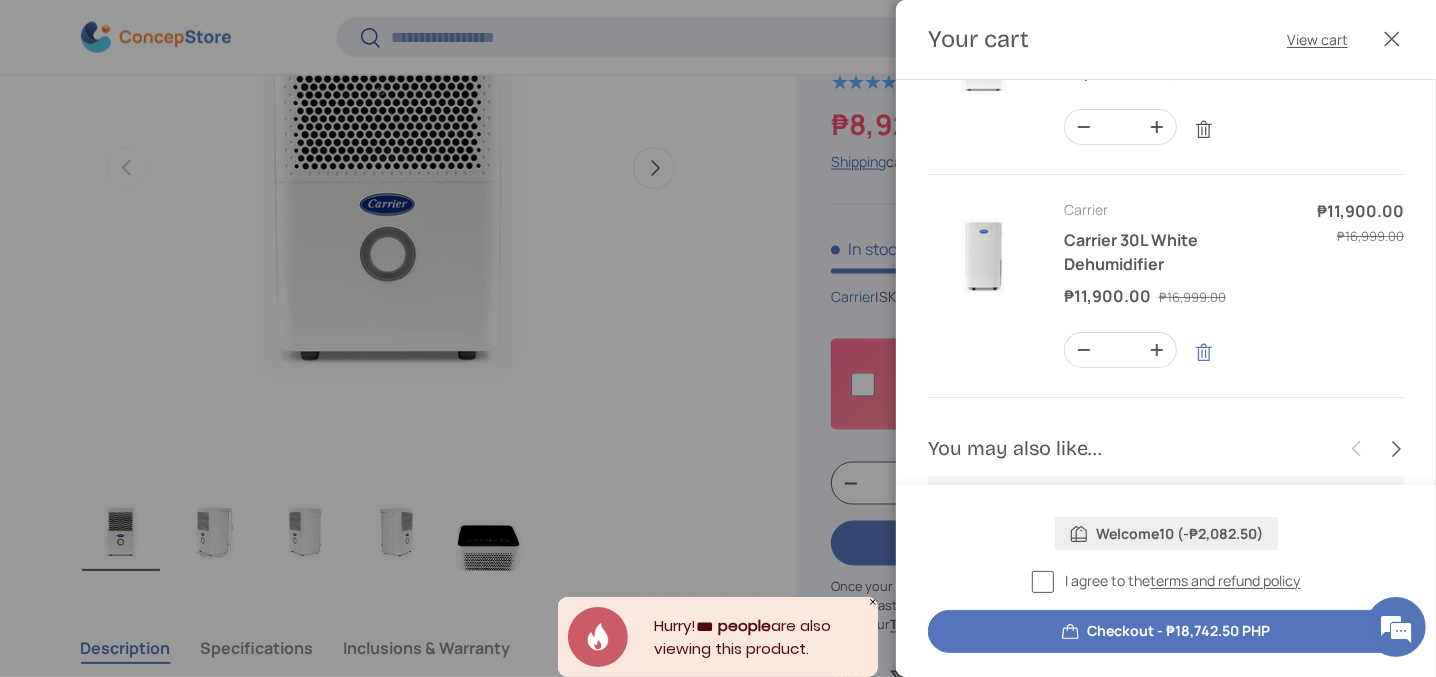 click at bounding box center [1204, 353] 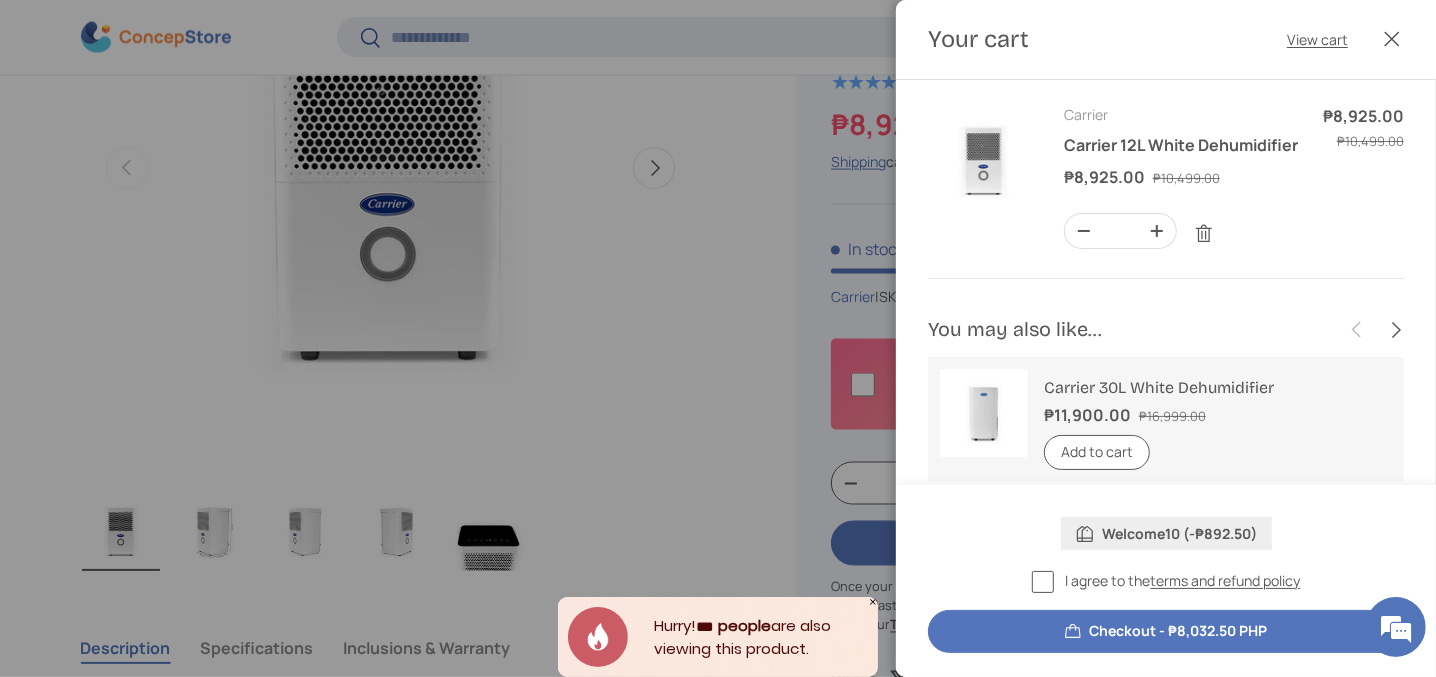 scroll, scrollTop: 74, scrollLeft: 0, axis: vertical 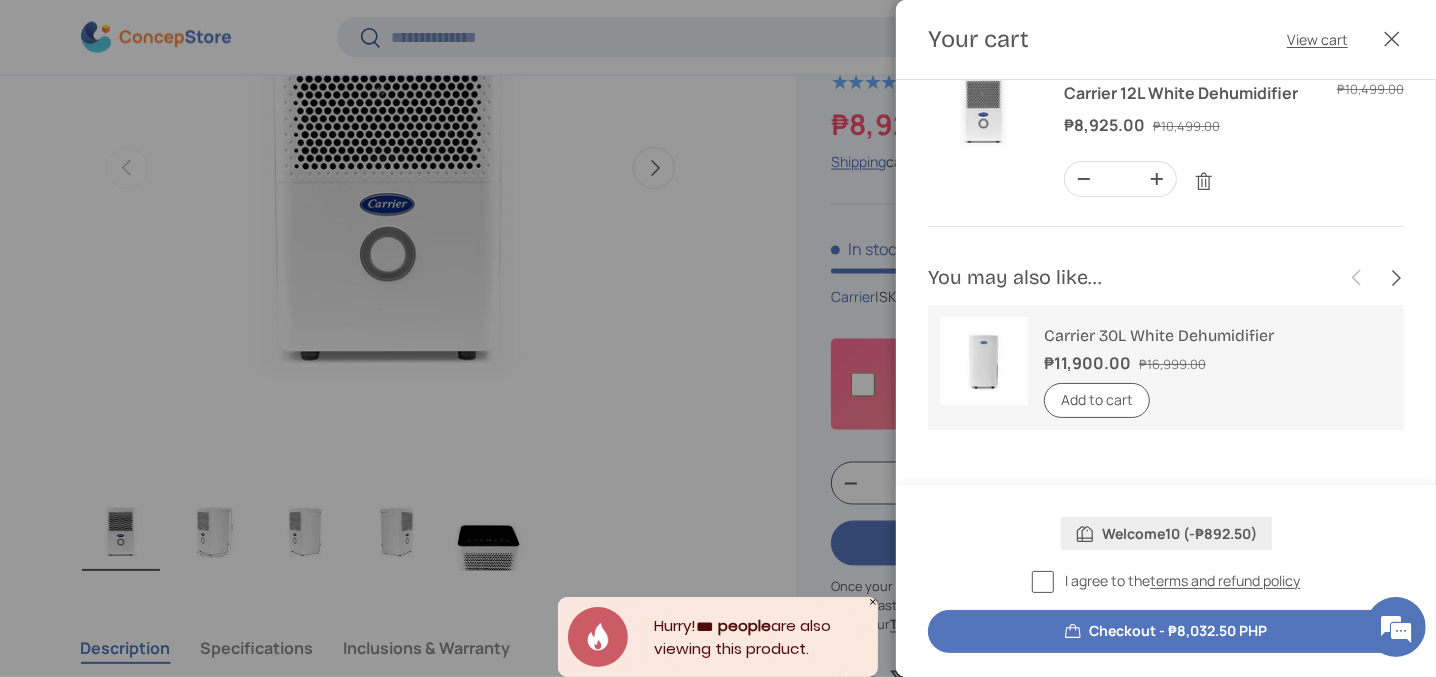 click on "Add to cart" at bounding box center (1097, 400) 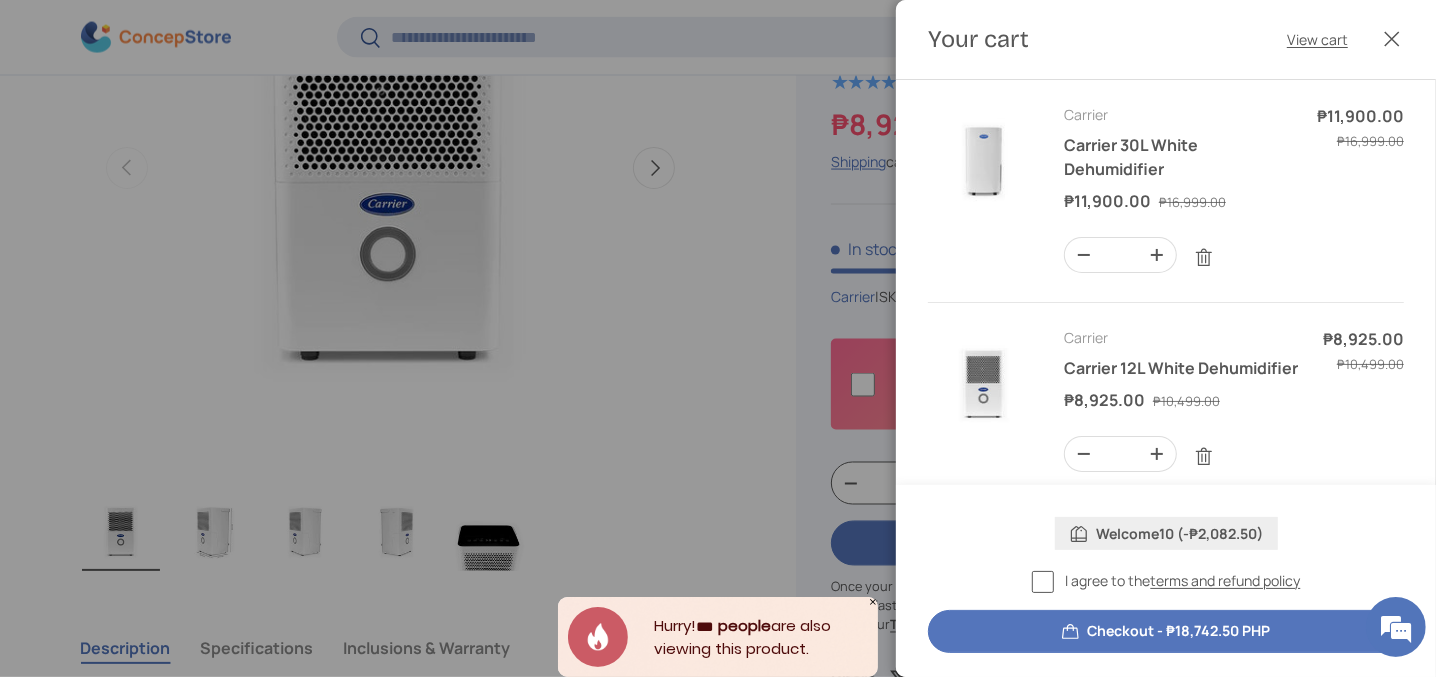 scroll, scrollTop: 103, scrollLeft: 0, axis: vertical 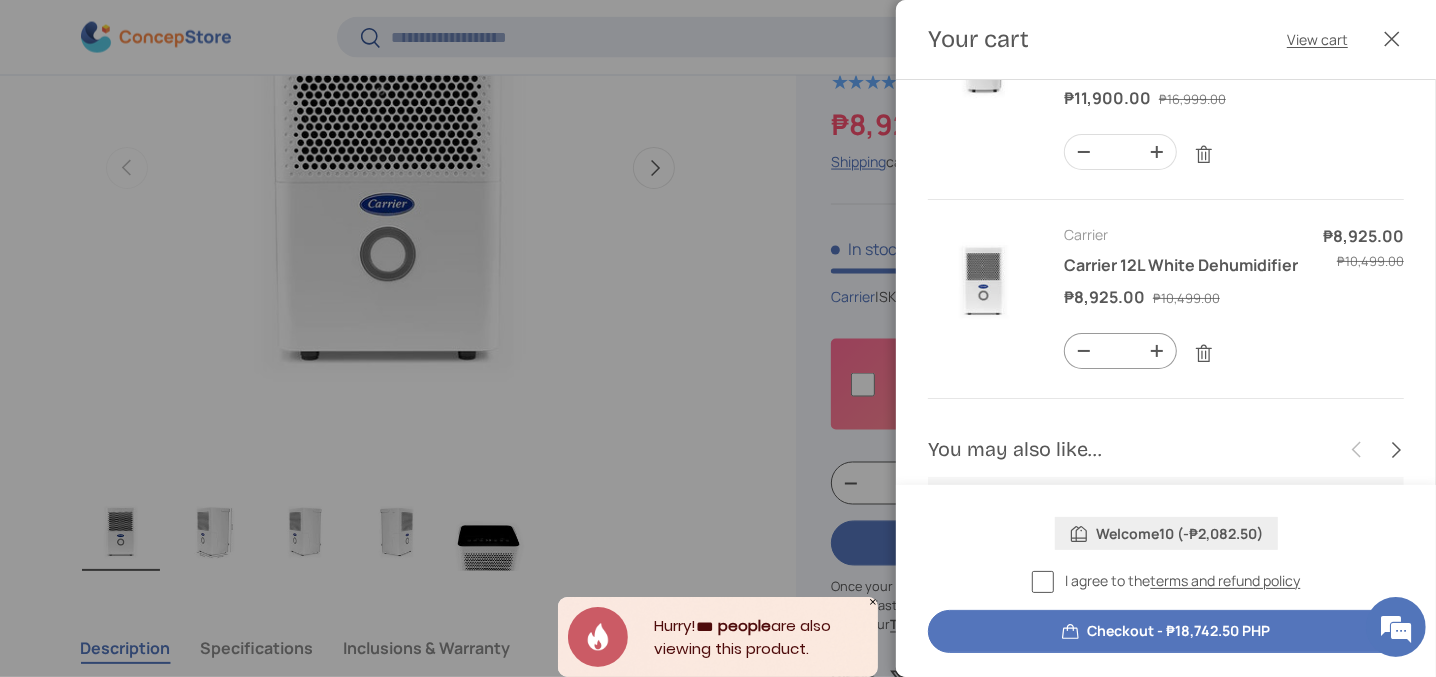 click on "-" at bounding box center (1084, 351) 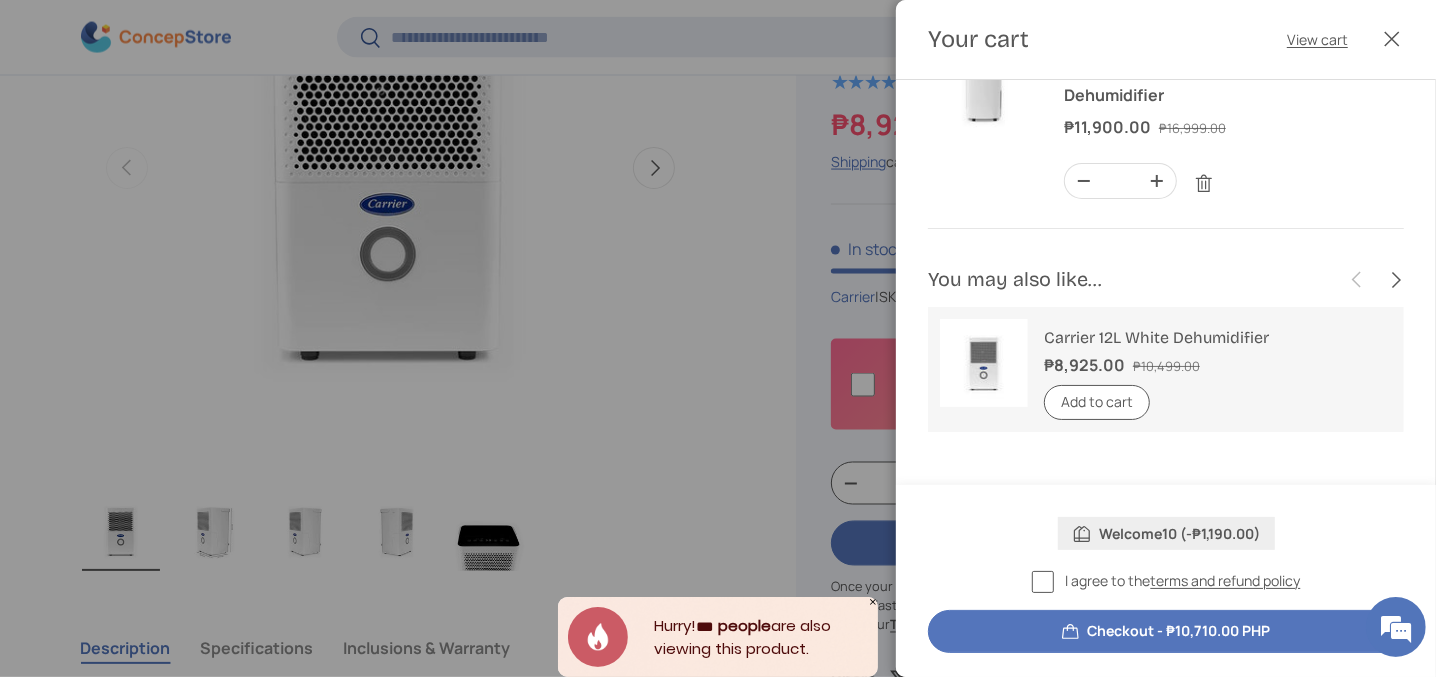 scroll, scrollTop: 0, scrollLeft: 0, axis: both 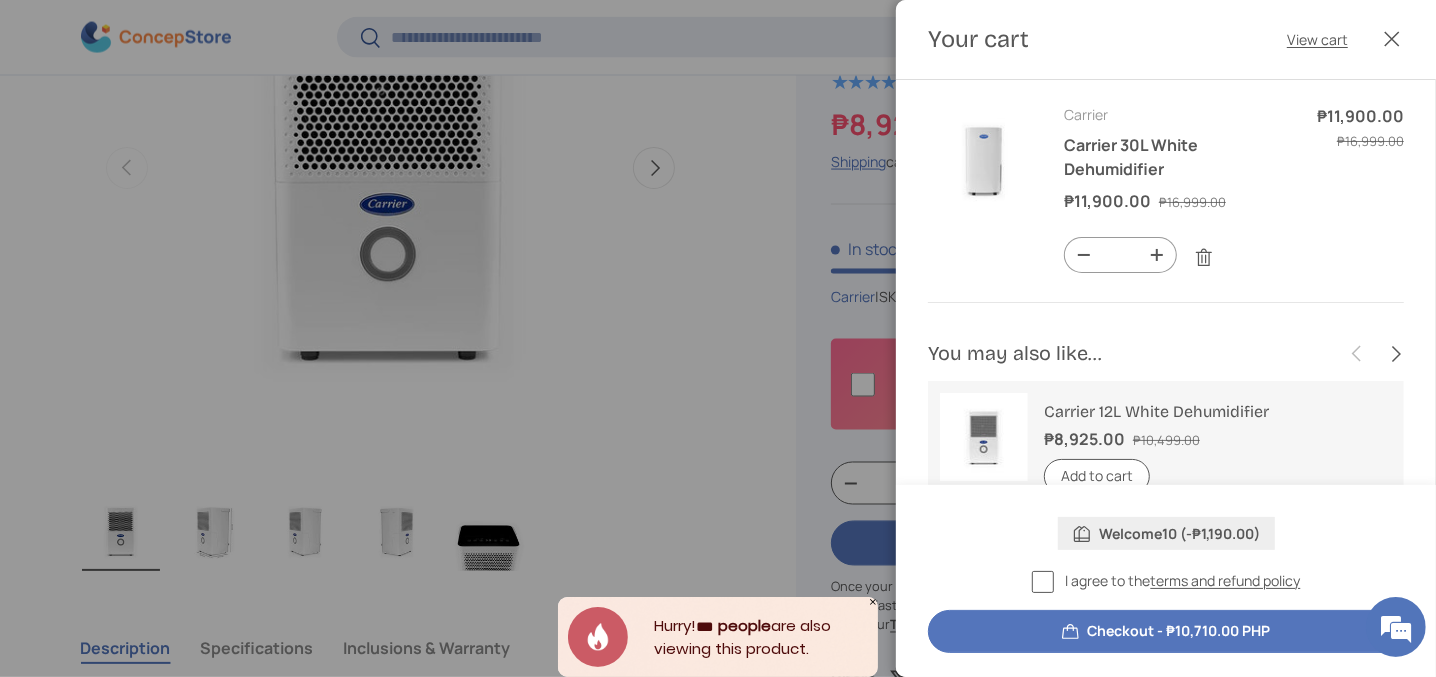 click on "+" at bounding box center (1157, 255) 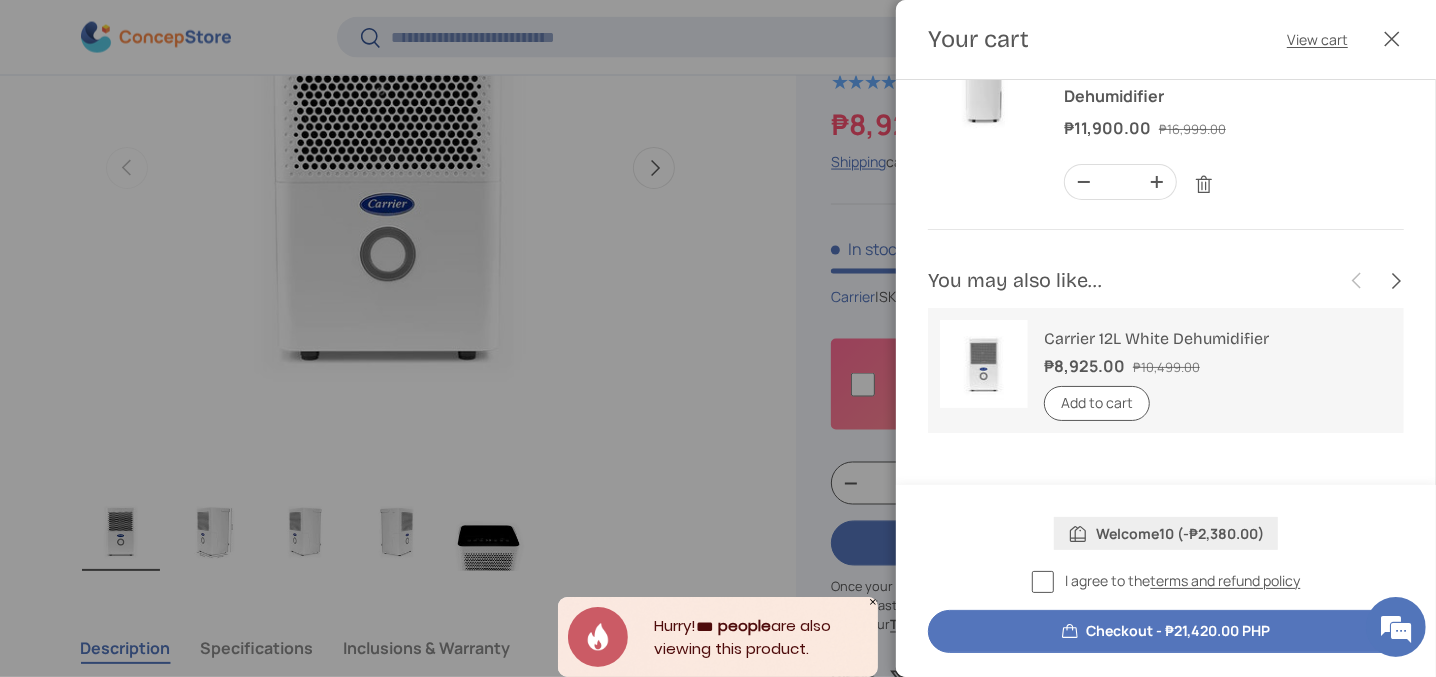 scroll, scrollTop: 74, scrollLeft: 0, axis: vertical 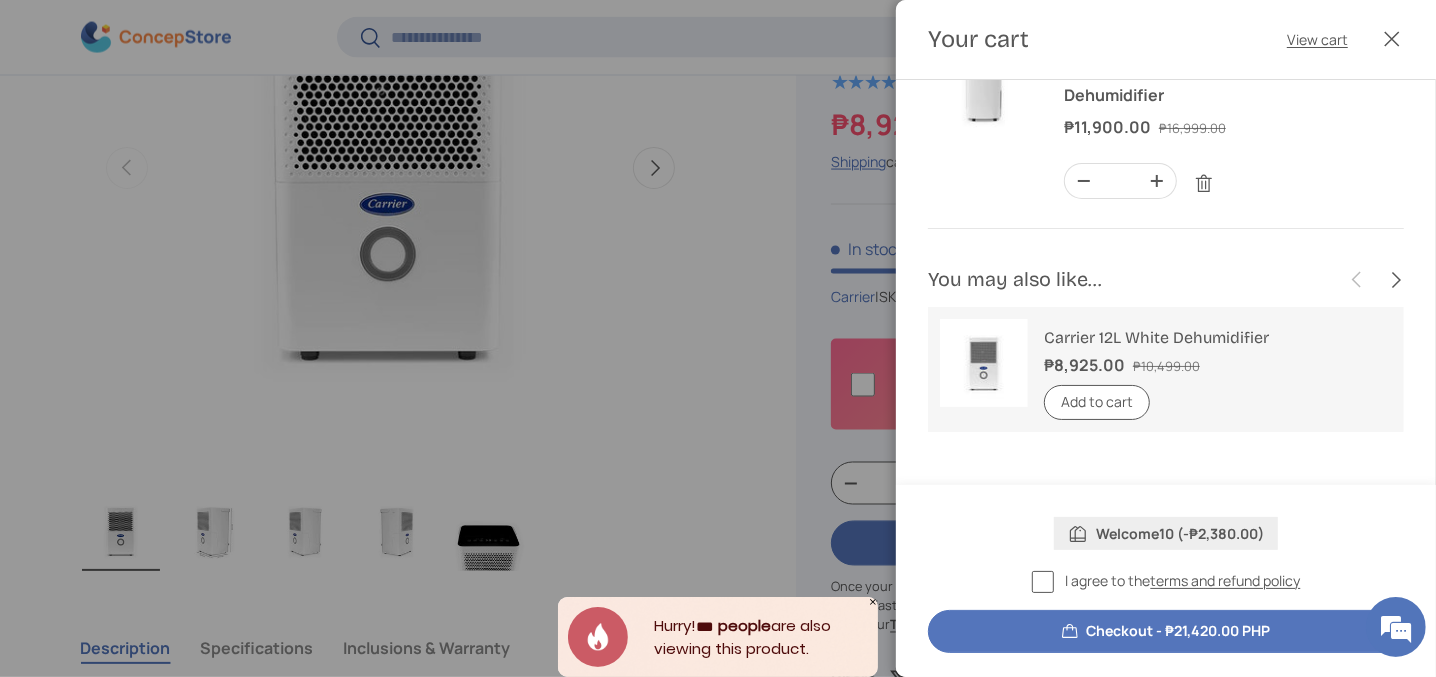 click on "Checkout - ₱21,420.00 PHP" at bounding box center (1166, 631) 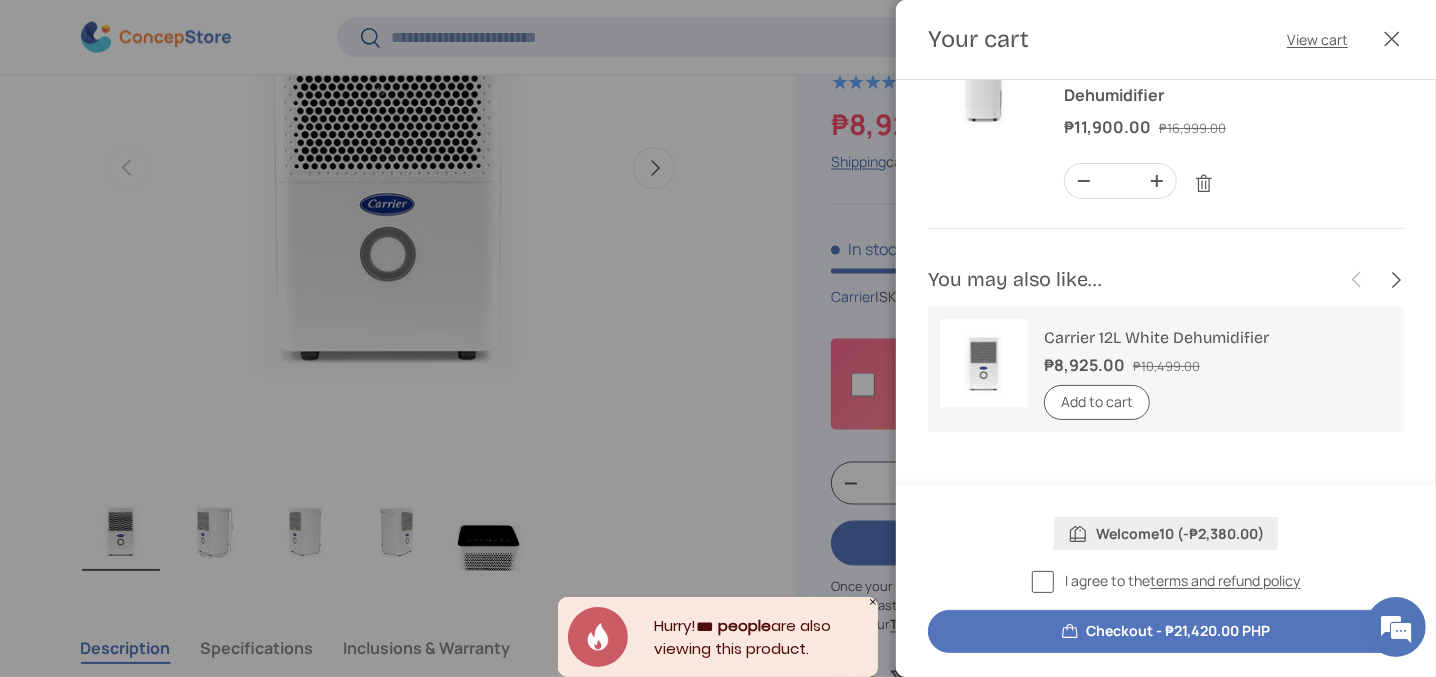 click on "I agree to the  terms and refund policy" at bounding box center [1166, 581] 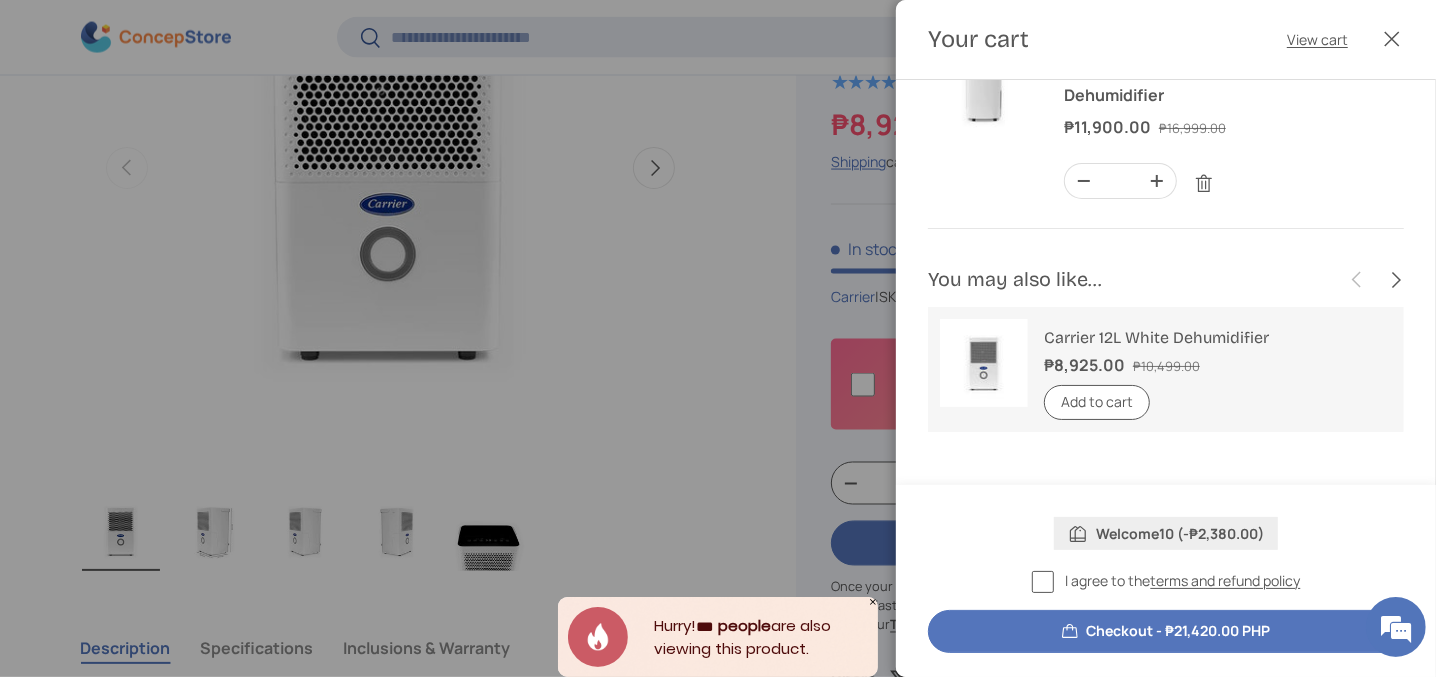 click on "Checkout - ₱21,420.00 PHP" at bounding box center [1166, 631] 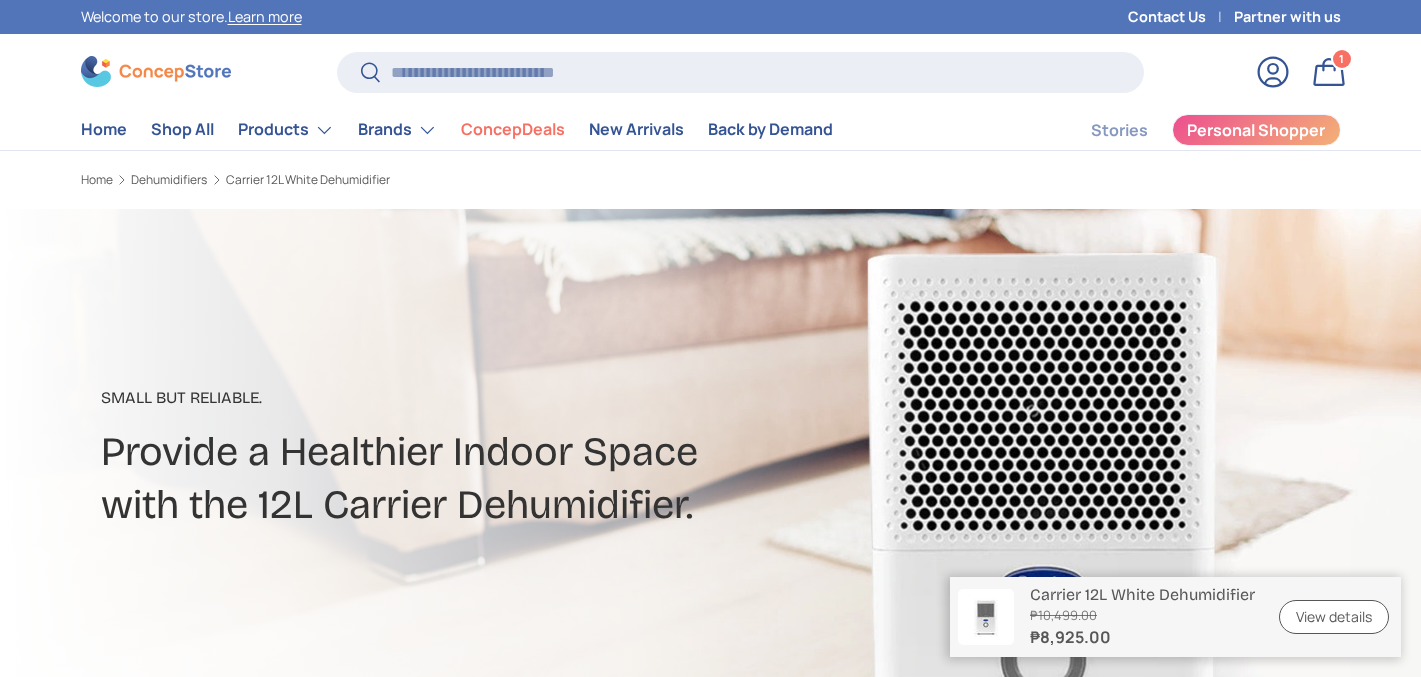 scroll, scrollTop: 0, scrollLeft: 0, axis: both 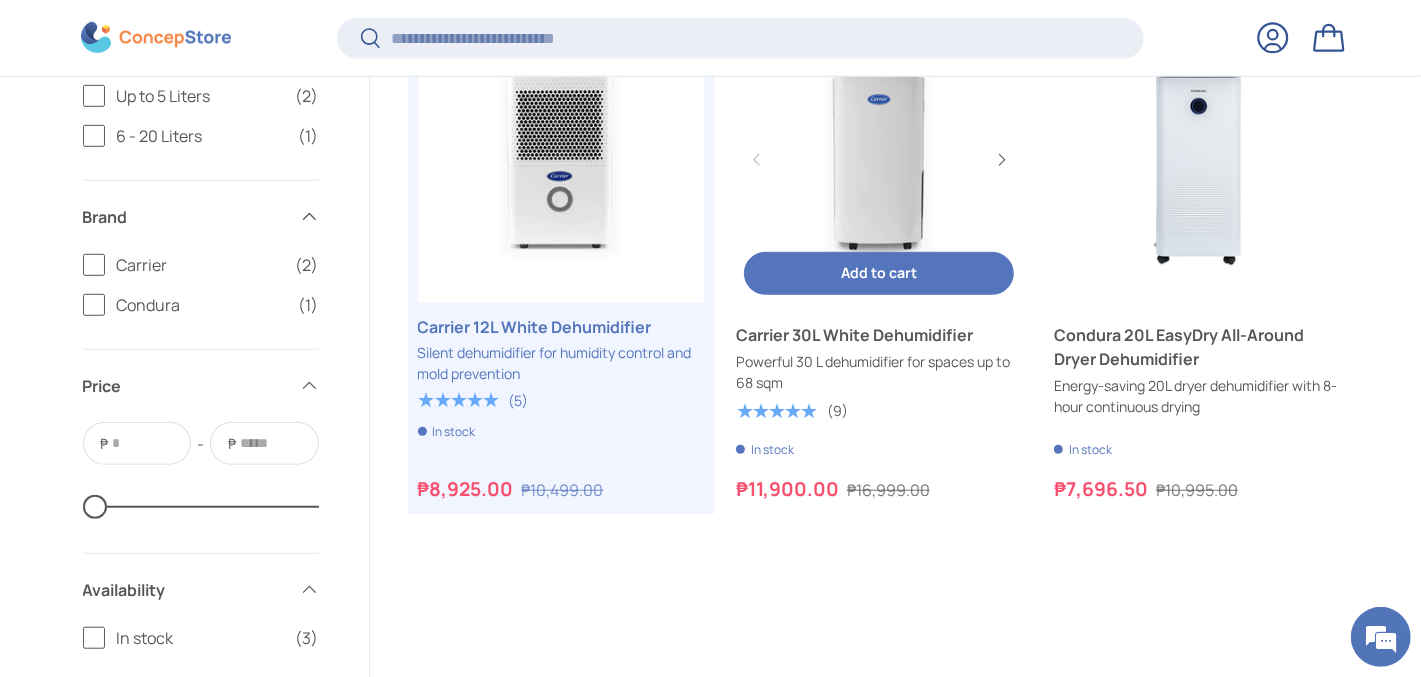 click on "Add to cart" at bounding box center (879, 272) 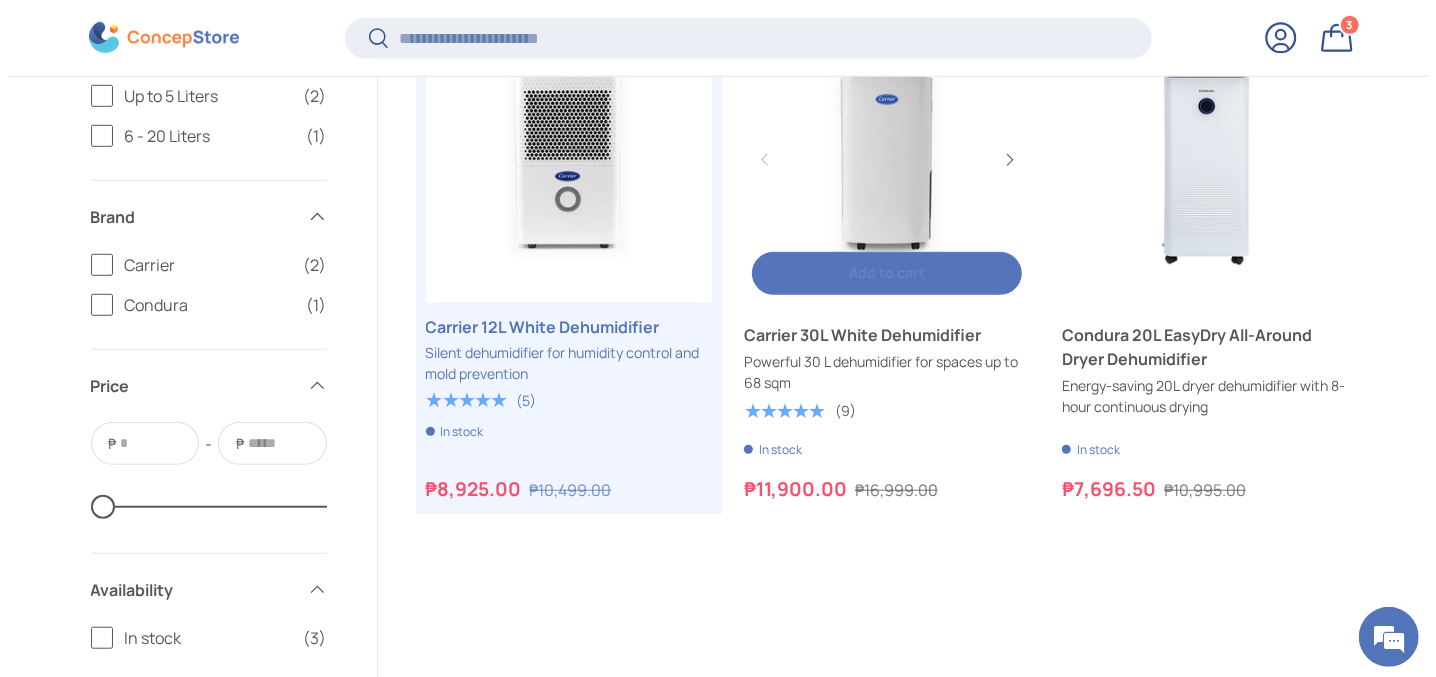 scroll, scrollTop: 0, scrollLeft: 0, axis: both 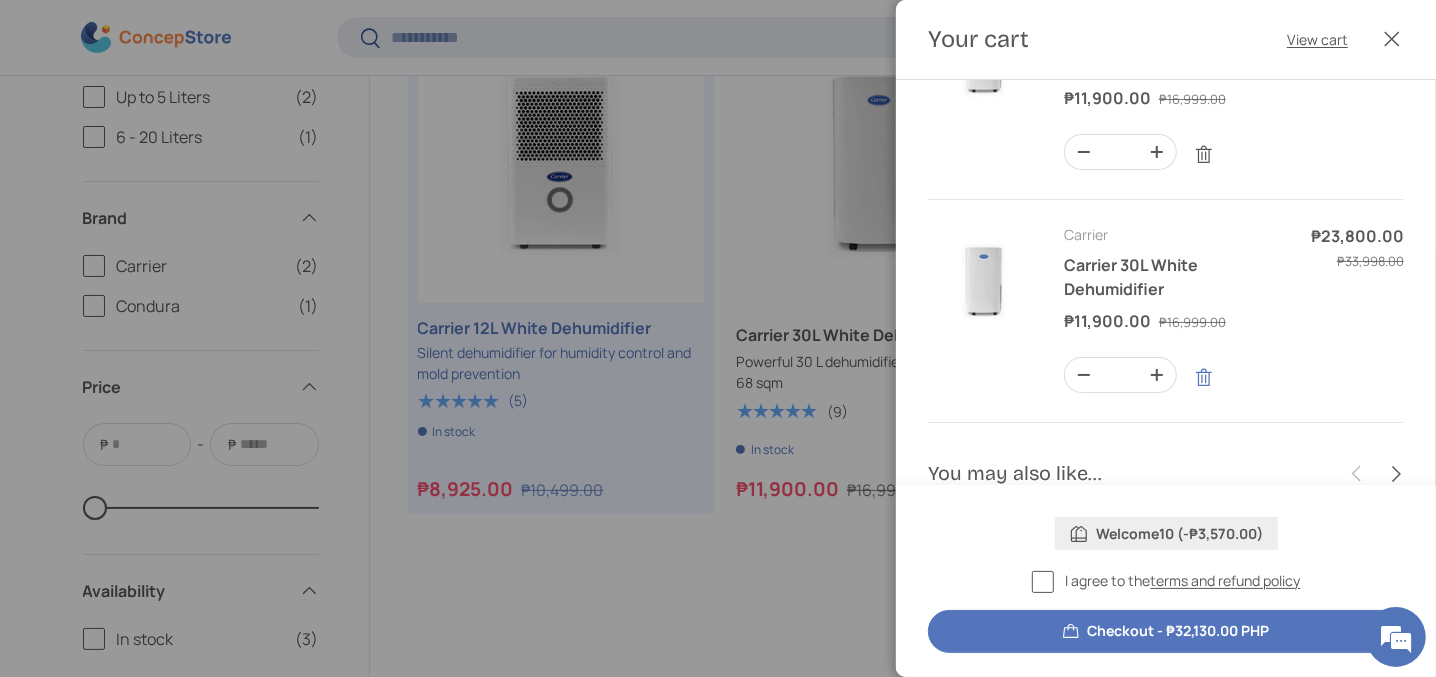 click at bounding box center [1204, 378] 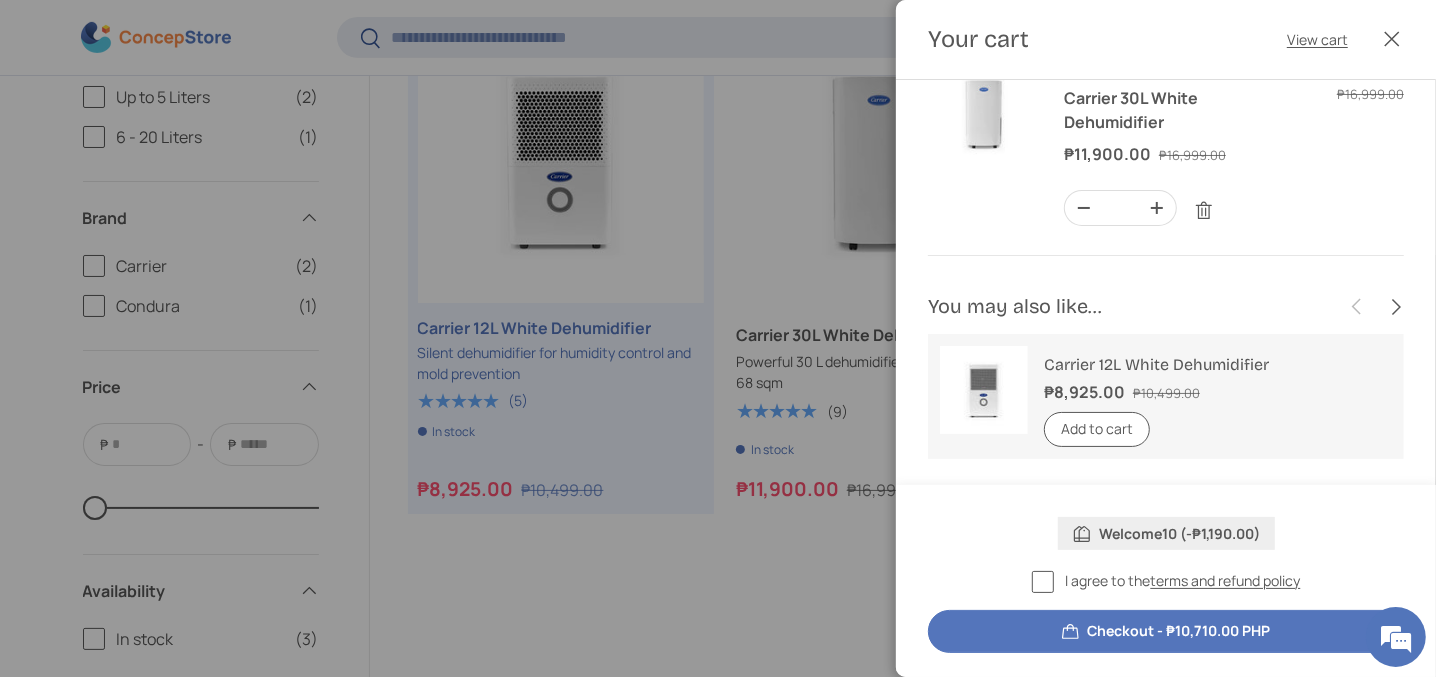 scroll, scrollTop: 0, scrollLeft: 0, axis: both 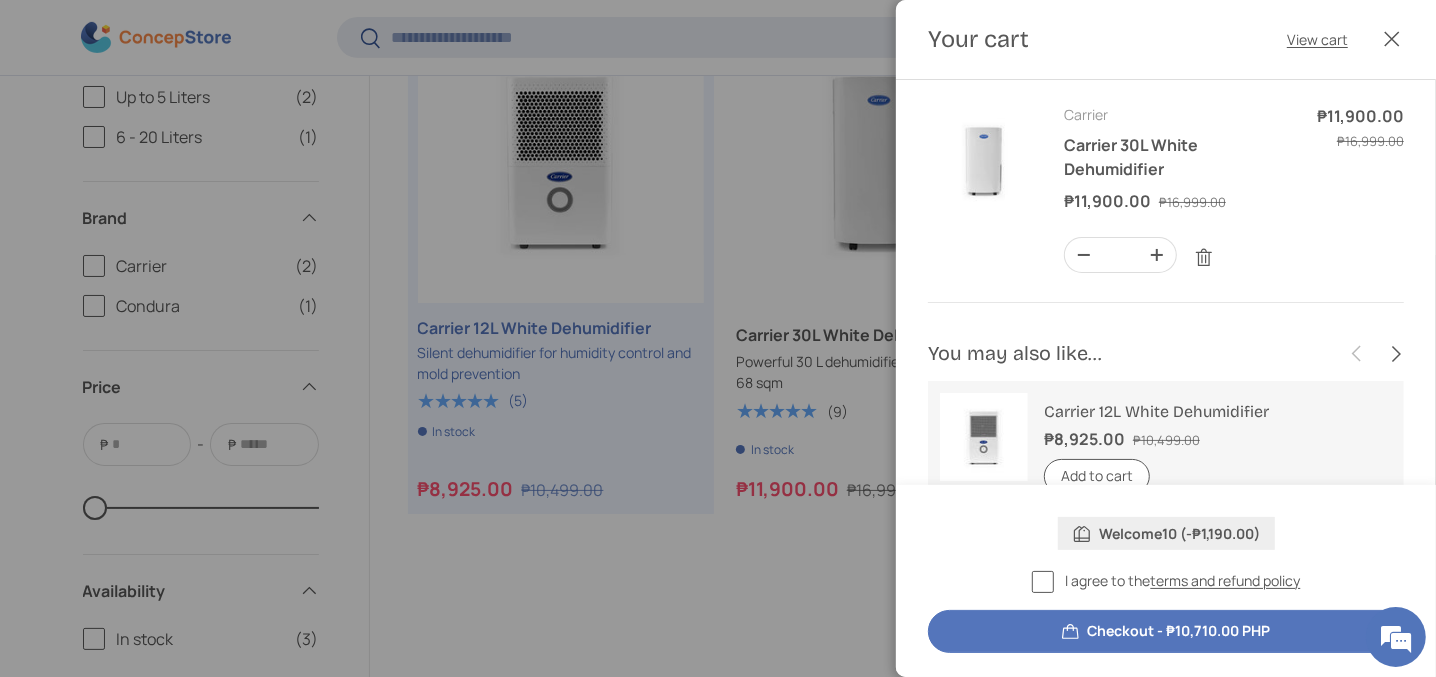 drag, startPoint x: 1254, startPoint y: 288, endPoint x: 1400, endPoint y: 537, distance: 288.64685 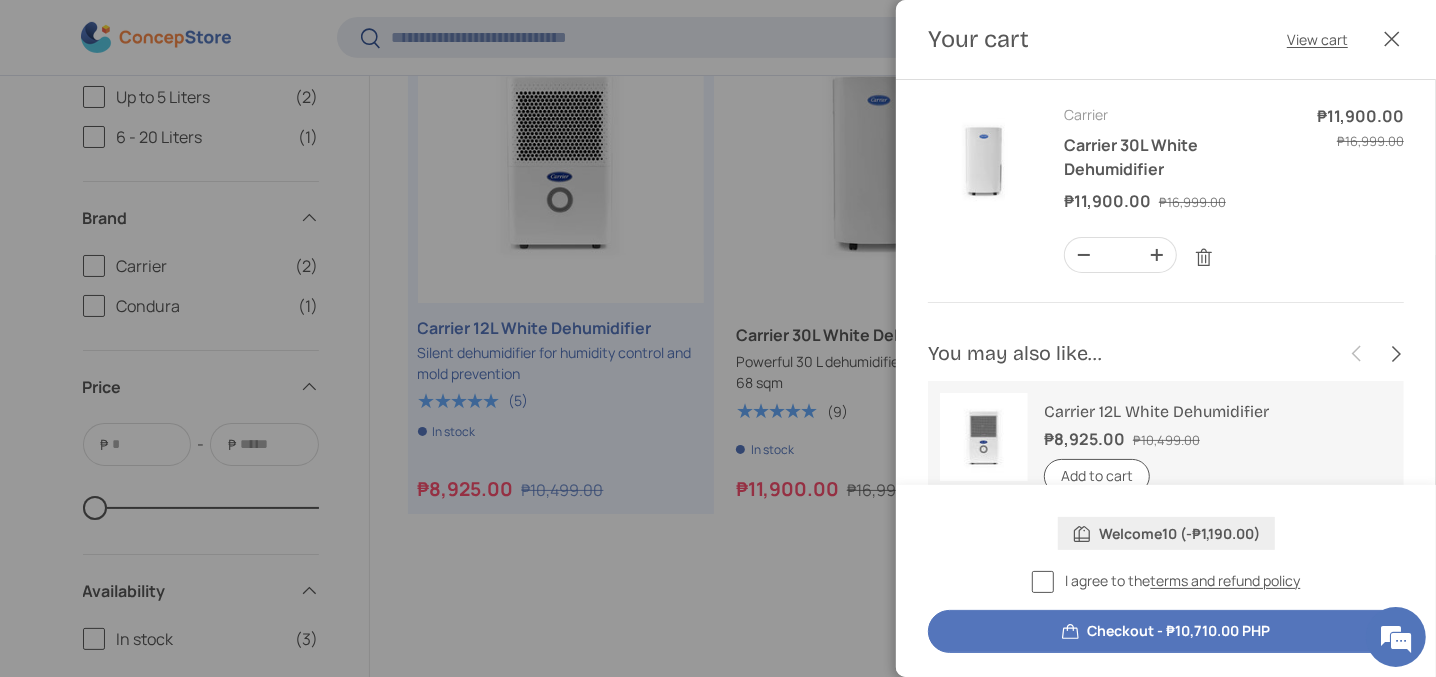 click on "Checkout - ₱10,710.00 PHP" at bounding box center [1166, 631] 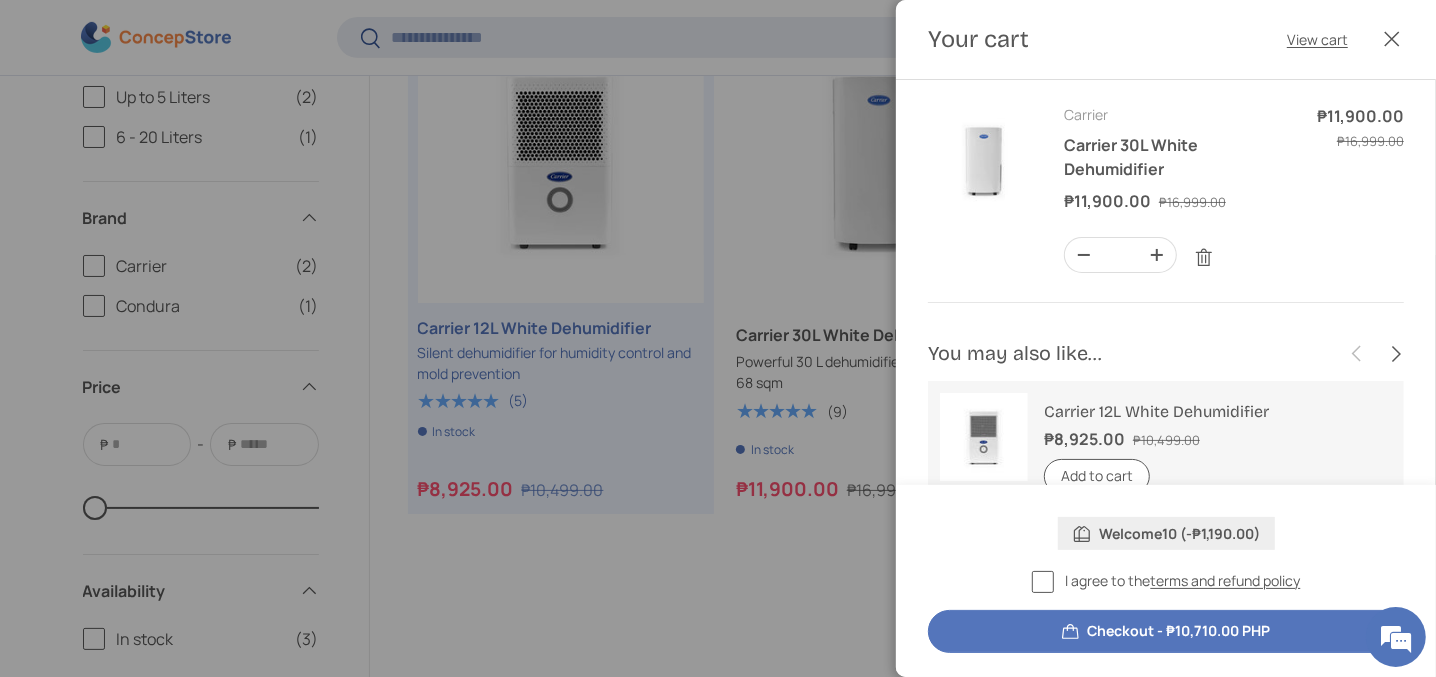scroll, scrollTop: 74, scrollLeft: 0, axis: vertical 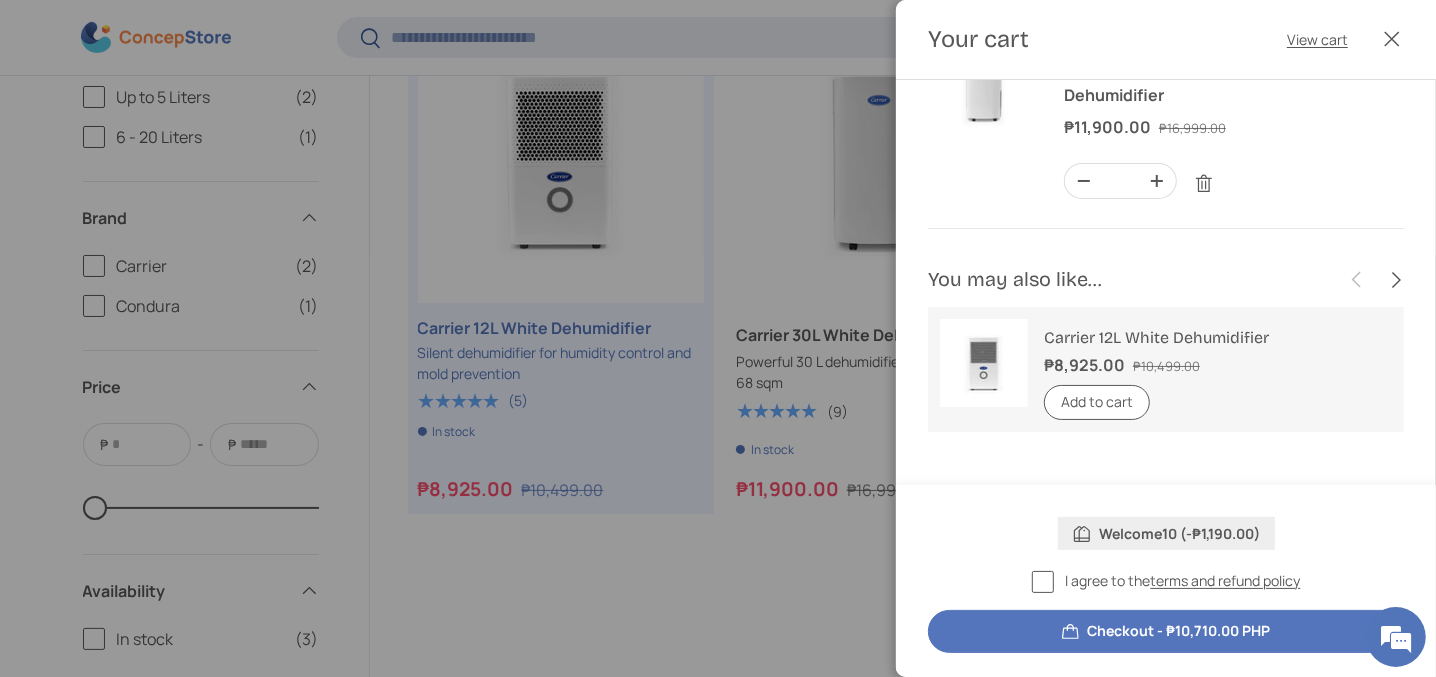 click on "I agree to the  terms and refund policy" at bounding box center [1166, 581] 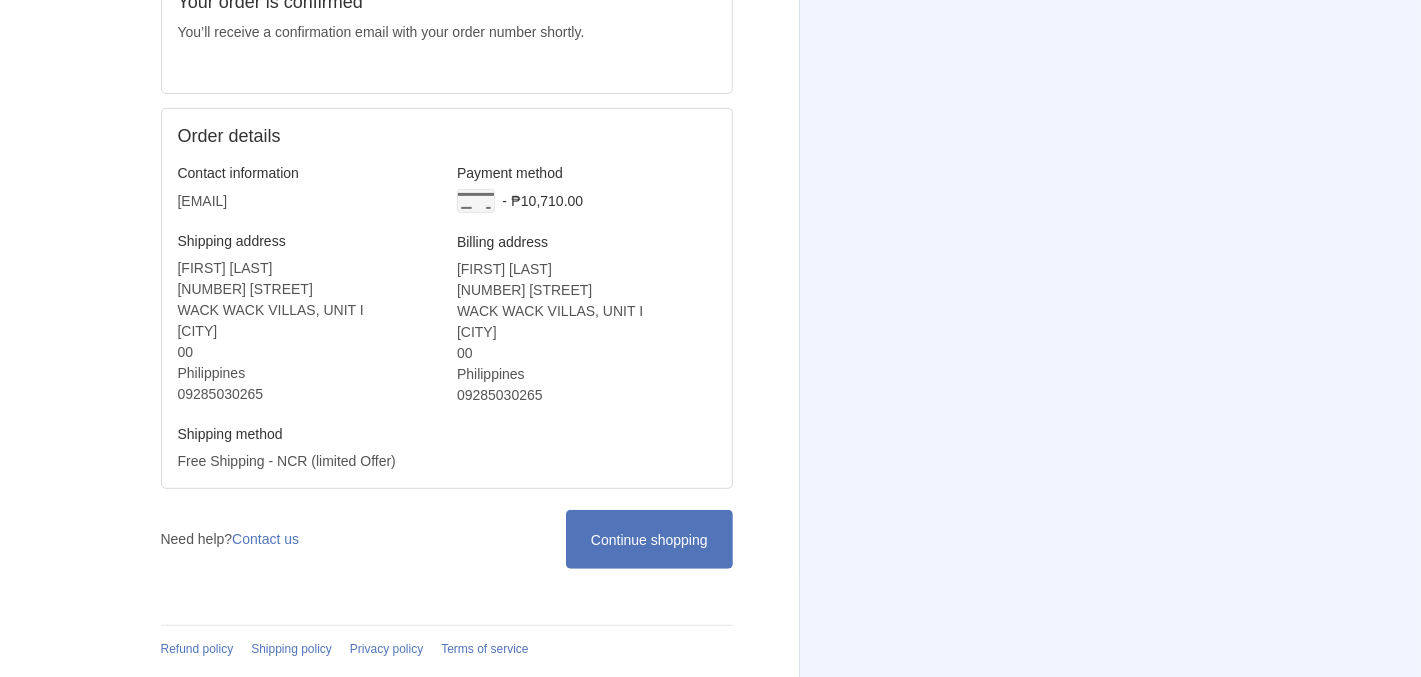 scroll, scrollTop: 0, scrollLeft: 0, axis: both 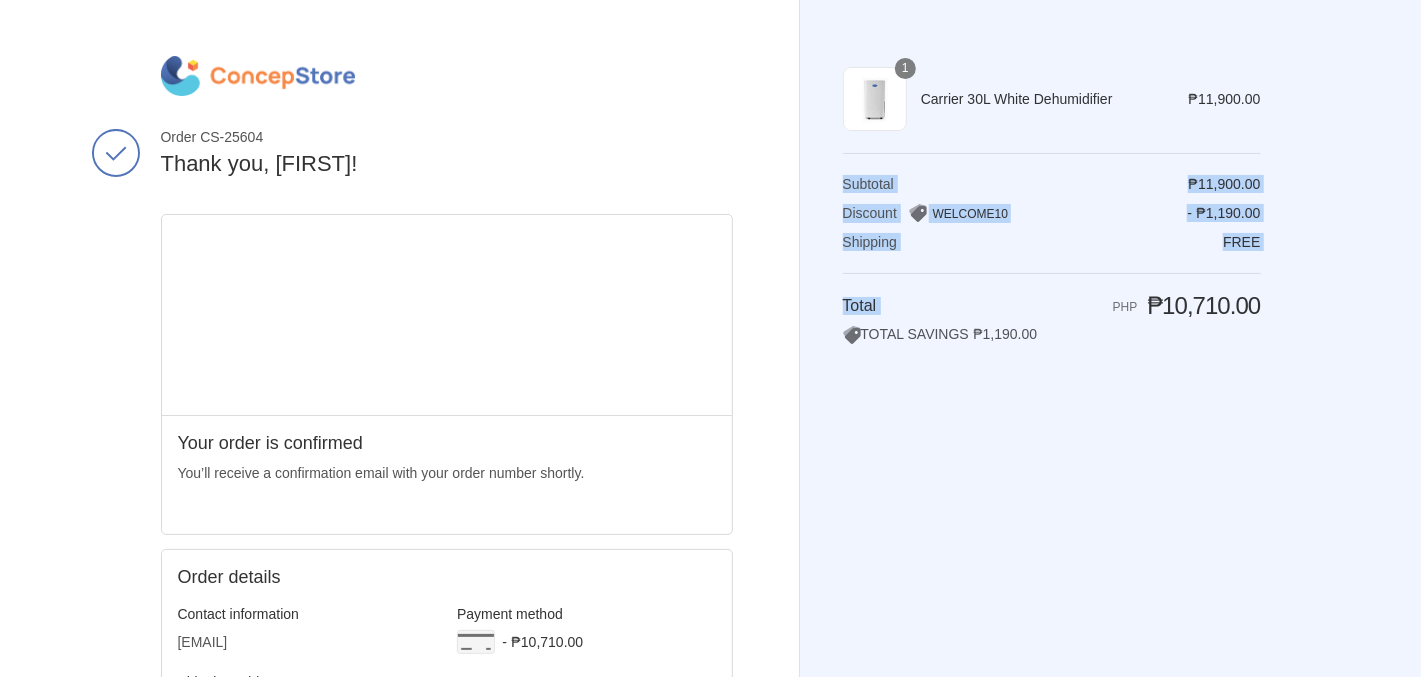 drag, startPoint x: 1113, startPoint y: 307, endPoint x: 1359, endPoint y: 315, distance: 246.13005 